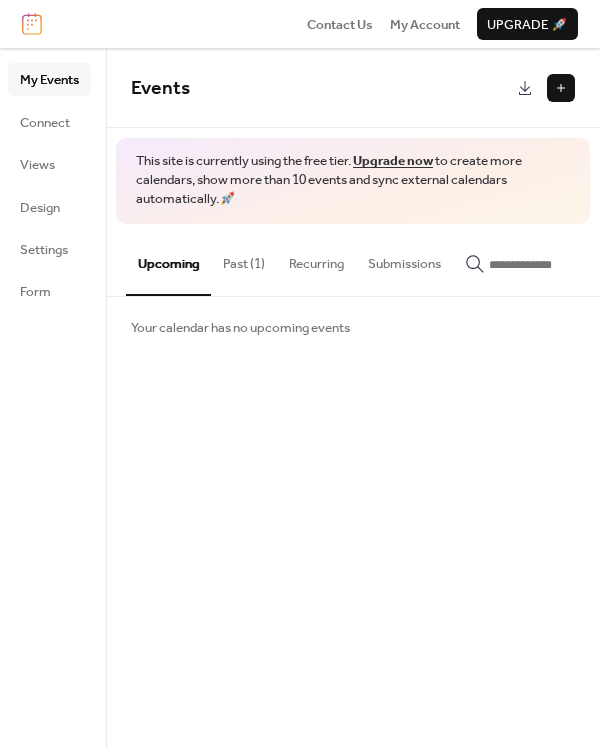 scroll, scrollTop: 0, scrollLeft: 0, axis: both 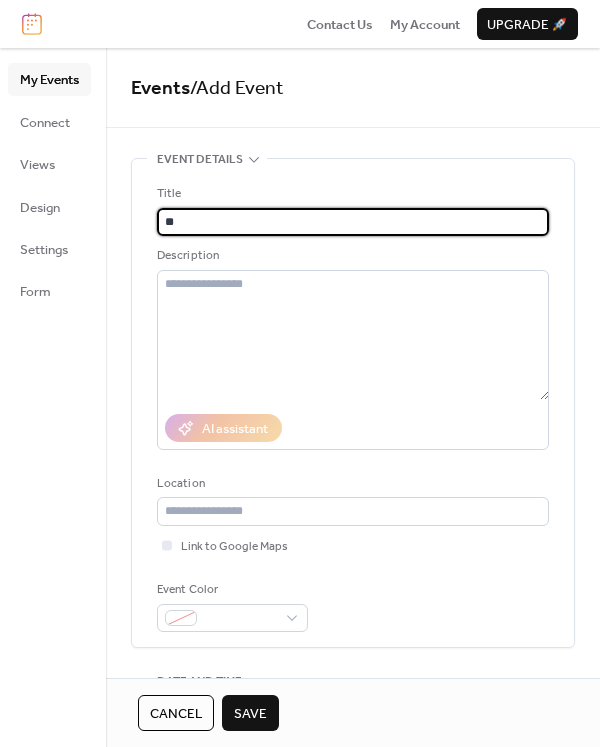type on "*" 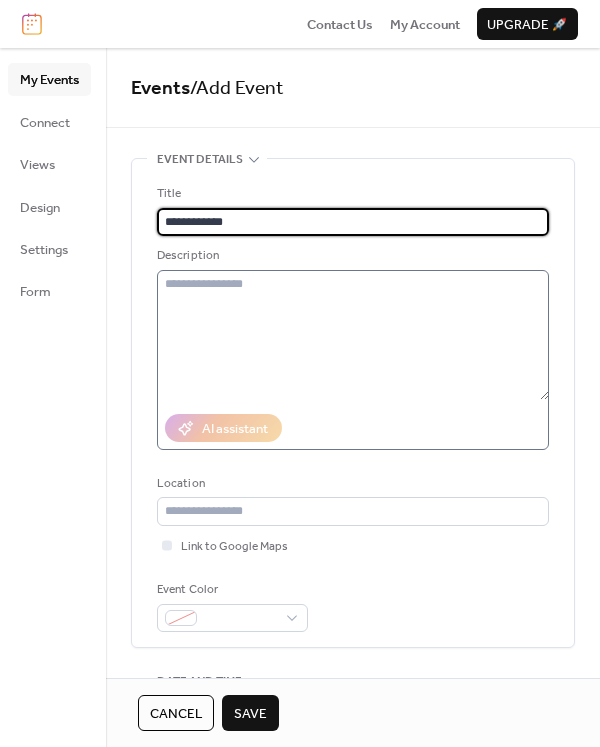 type on "**********" 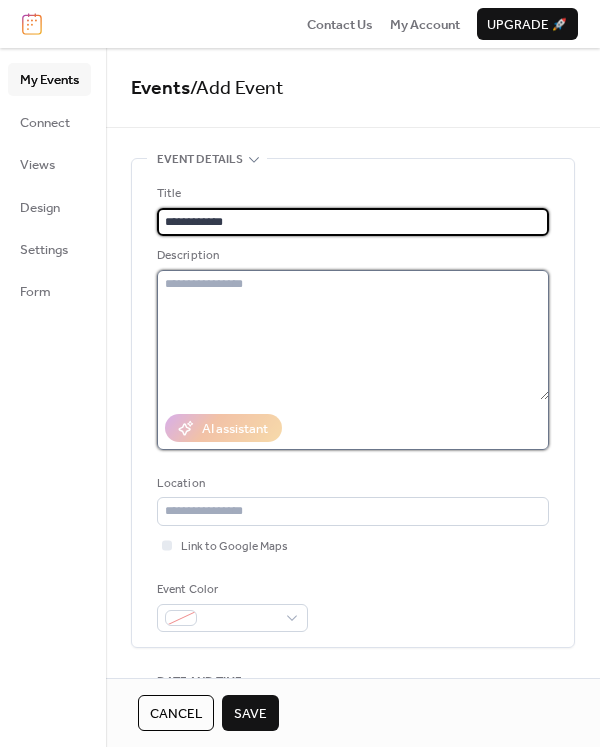 click at bounding box center [353, 335] 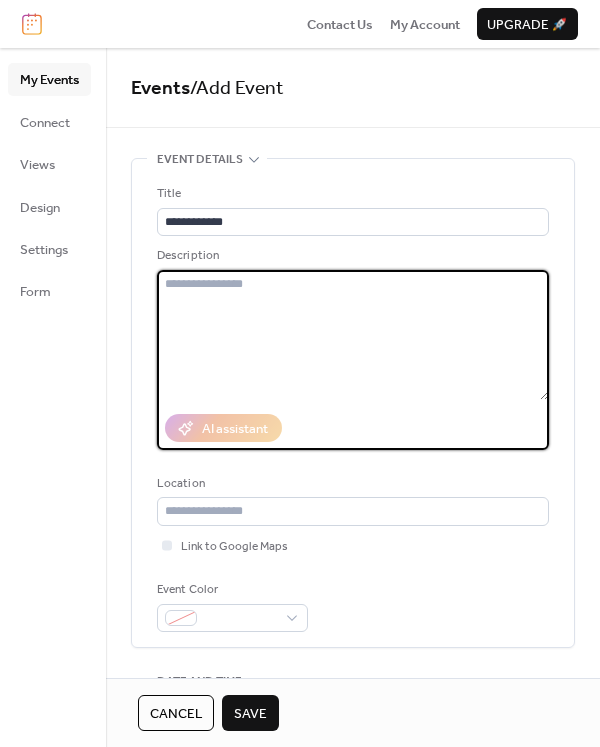 paste on "**********" 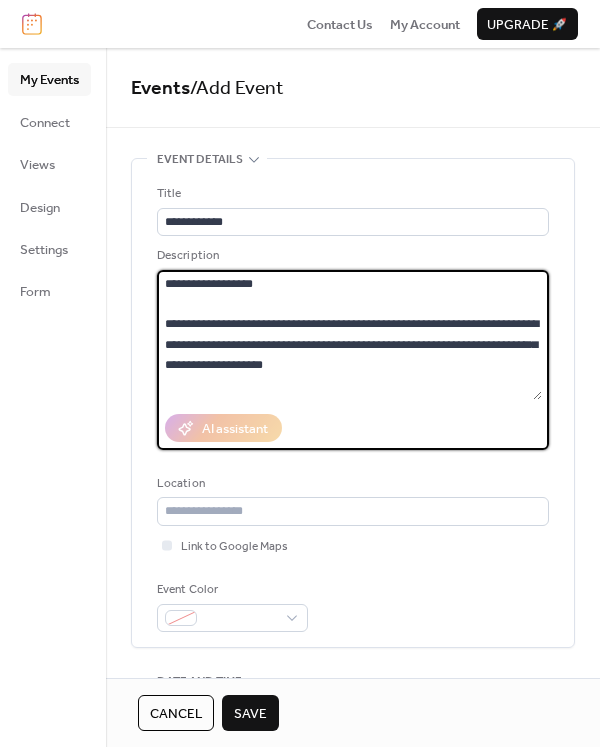 click on "**********" at bounding box center [349, 335] 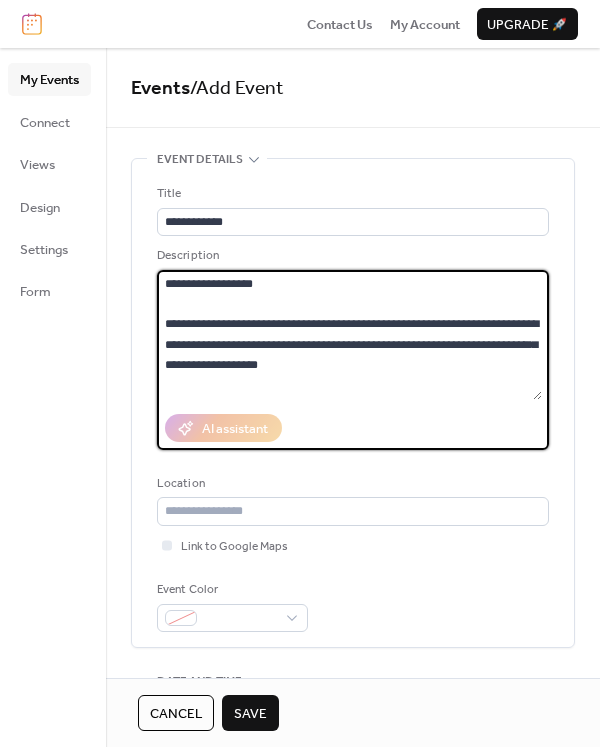 click on "**********" at bounding box center [349, 335] 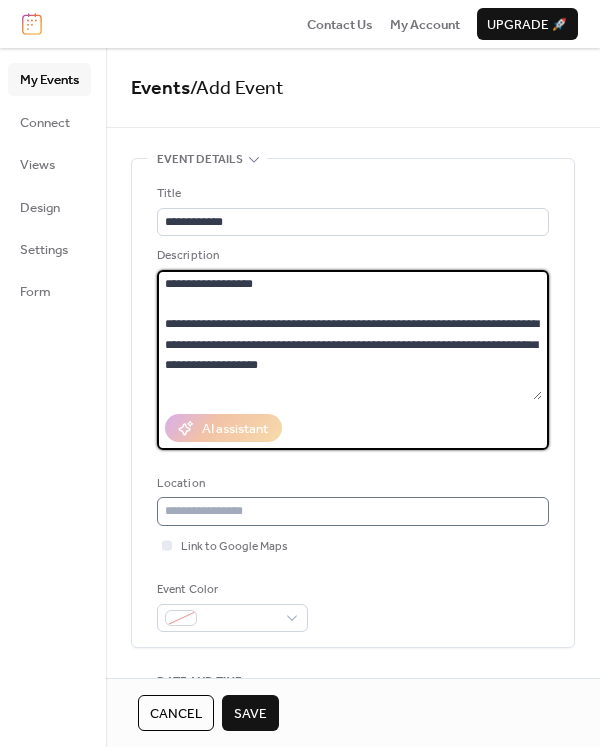 type on "**********" 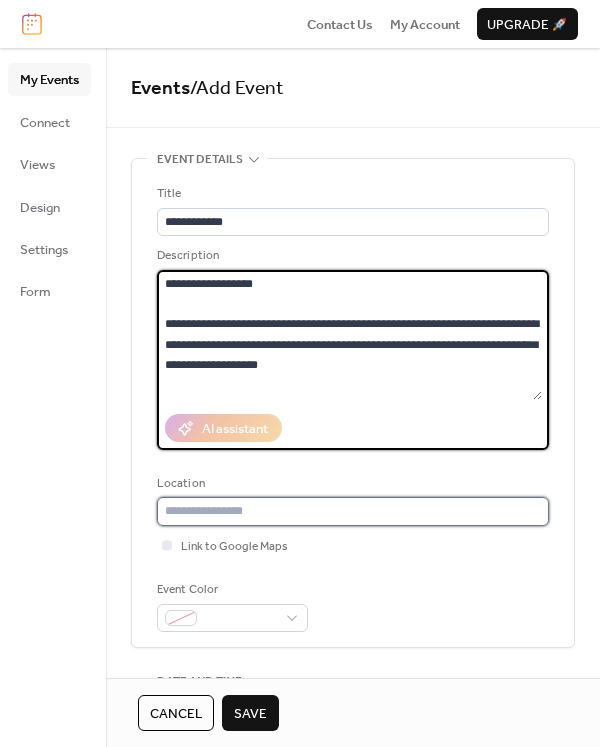 click at bounding box center [353, 511] 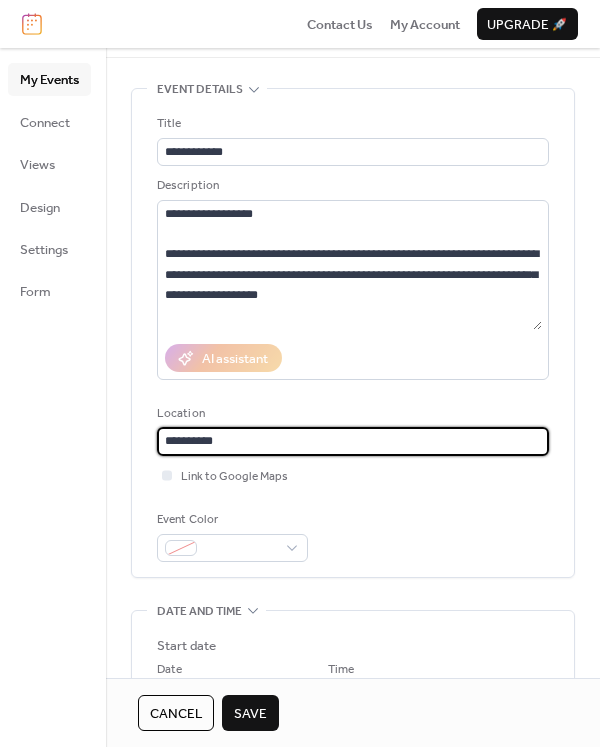scroll, scrollTop: 133, scrollLeft: 0, axis: vertical 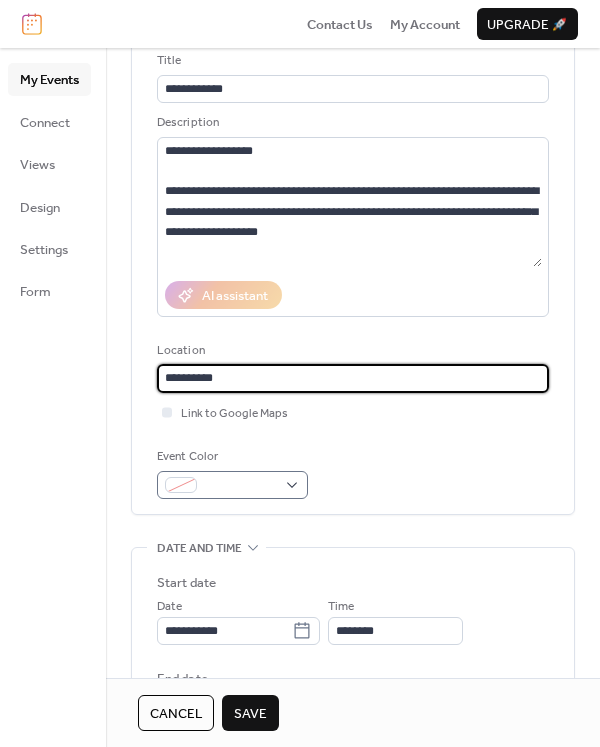 type on "**********" 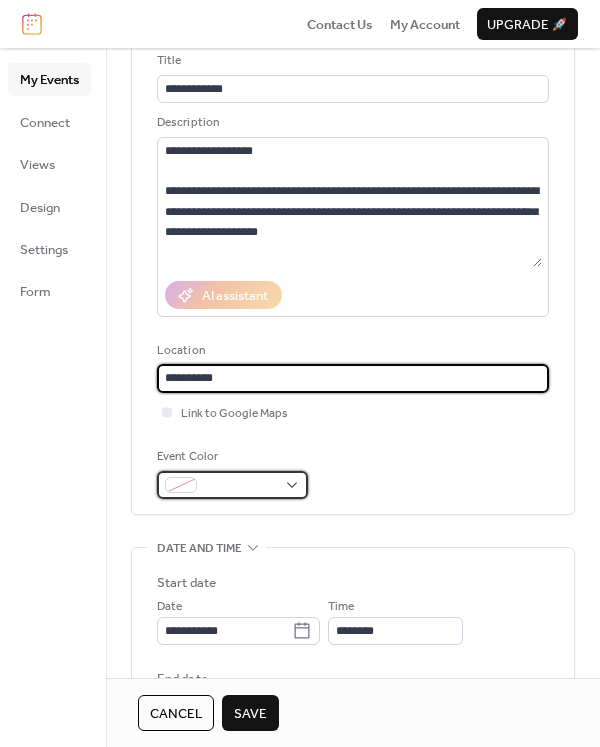 click at bounding box center (232, 485) 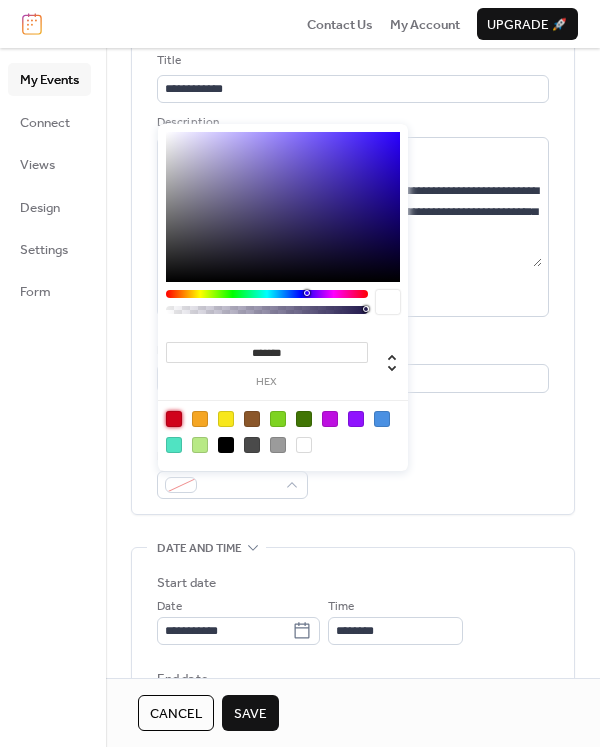 click at bounding box center [174, 419] 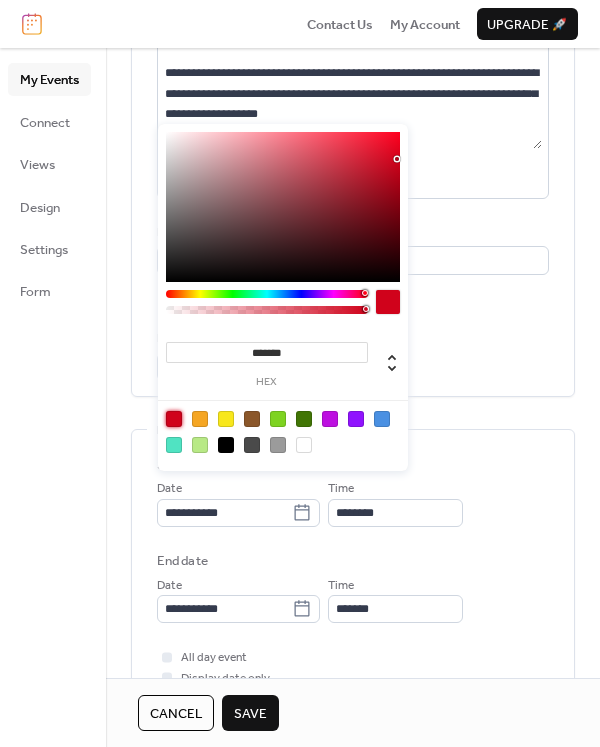 scroll, scrollTop: 267, scrollLeft: 0, axis: vertical 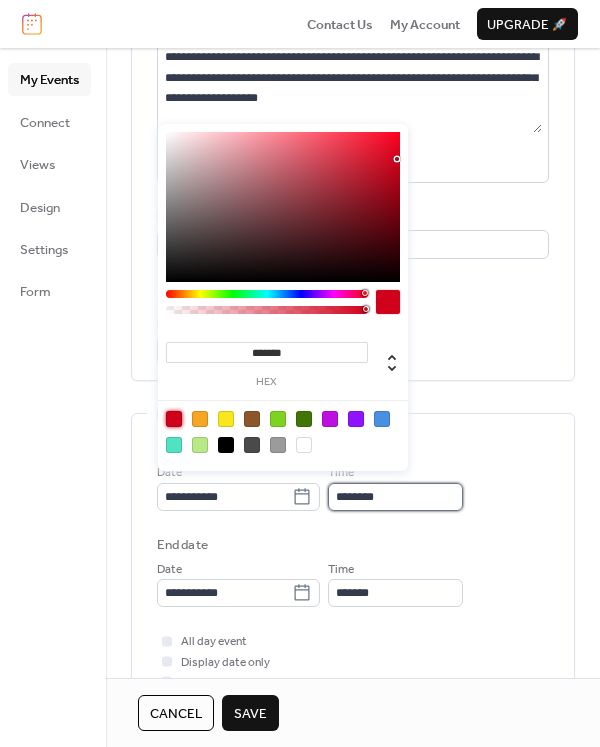 click on "********" at bounding box center (395, 497) 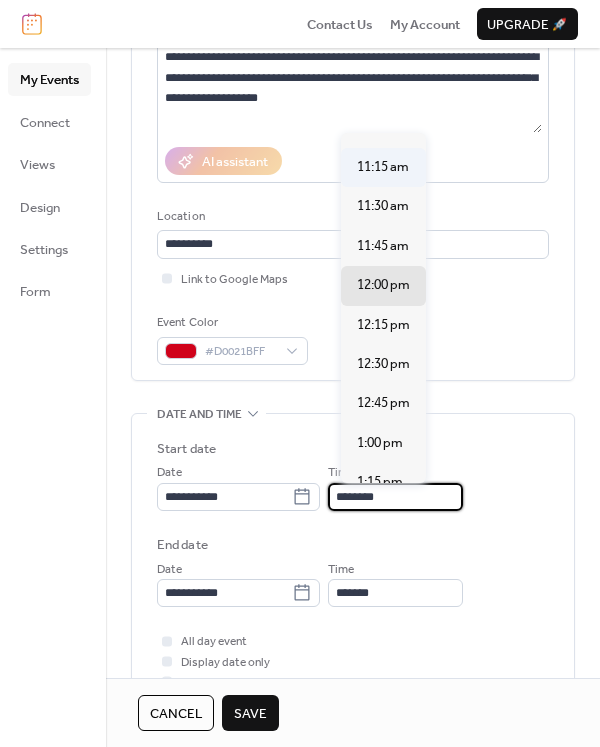 scroll, scrollTop: 1725, scrollLeft: 0, axis: vertical 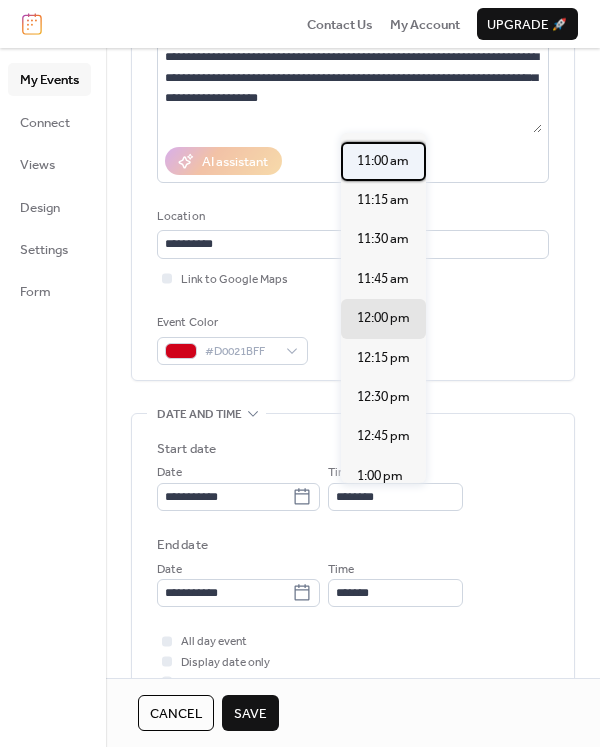 click on "11:00 am" at bounding box center (383, 161) 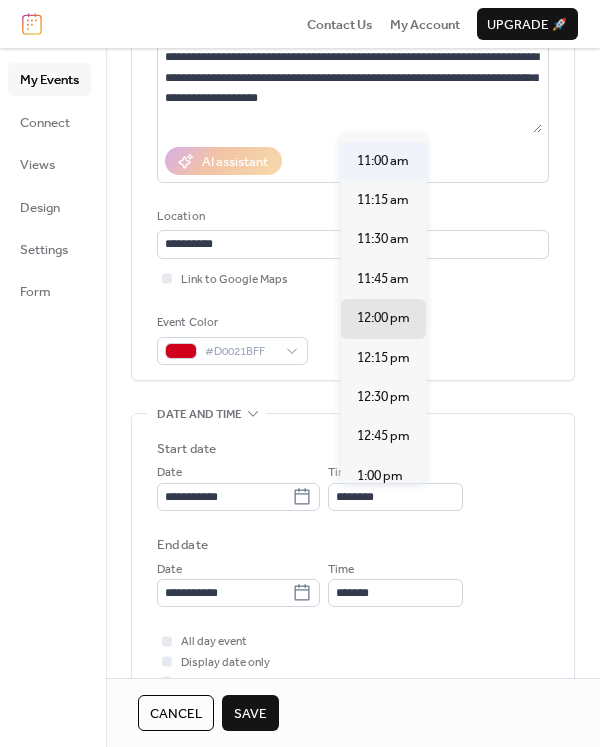 type on "********" 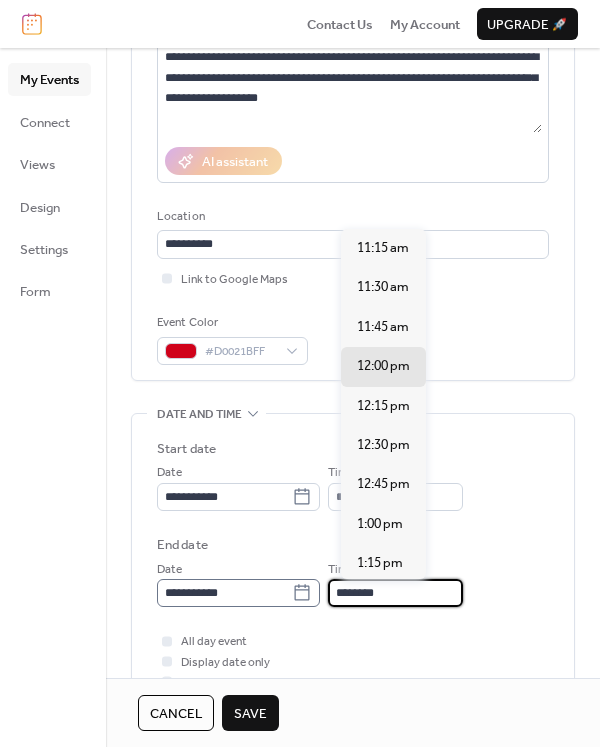 drag, startPoint x: 420, startPoint y: 593, endPoint x: 314, endPoint y: 590, distance: 106.04244 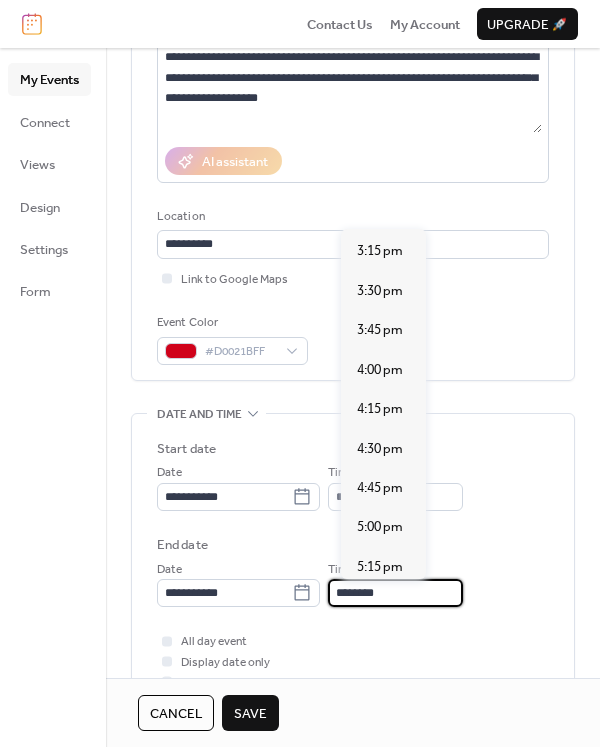 scroll, scrollTop: 633, scrollLeft: 0, axis: vertical 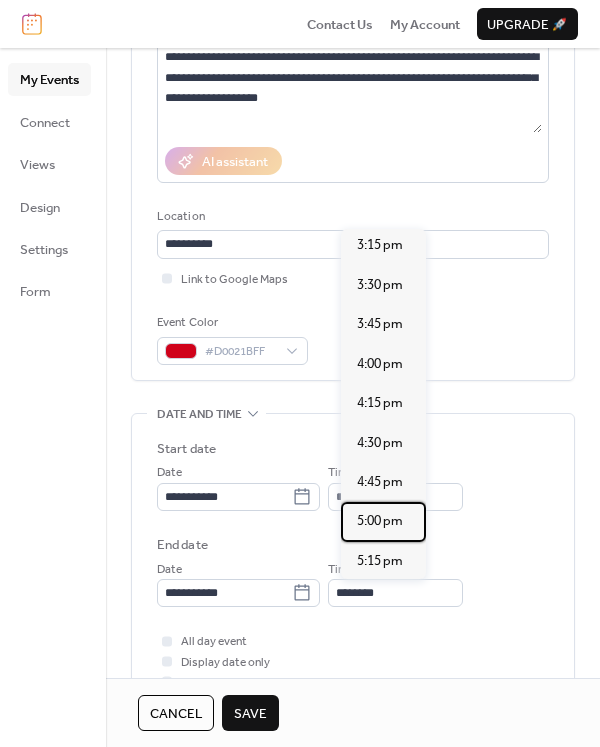click on "5:00 pm" at bounding box center [380, 521] 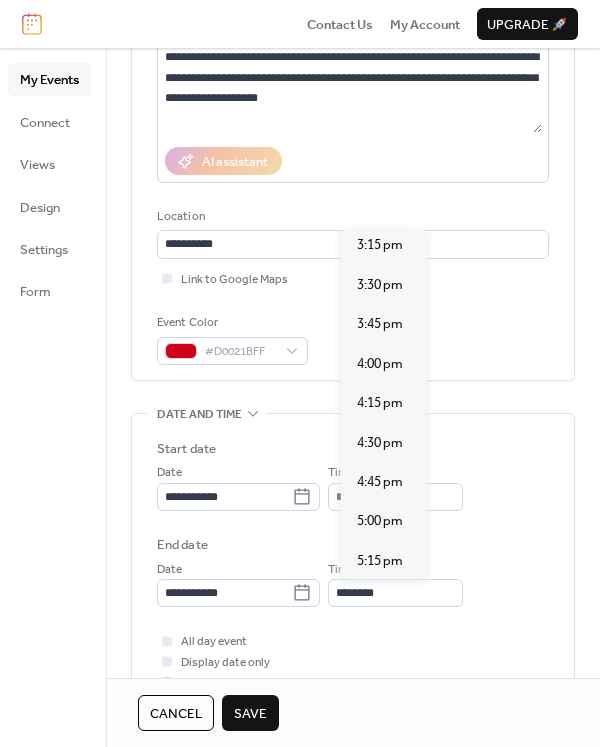 type on "*******" 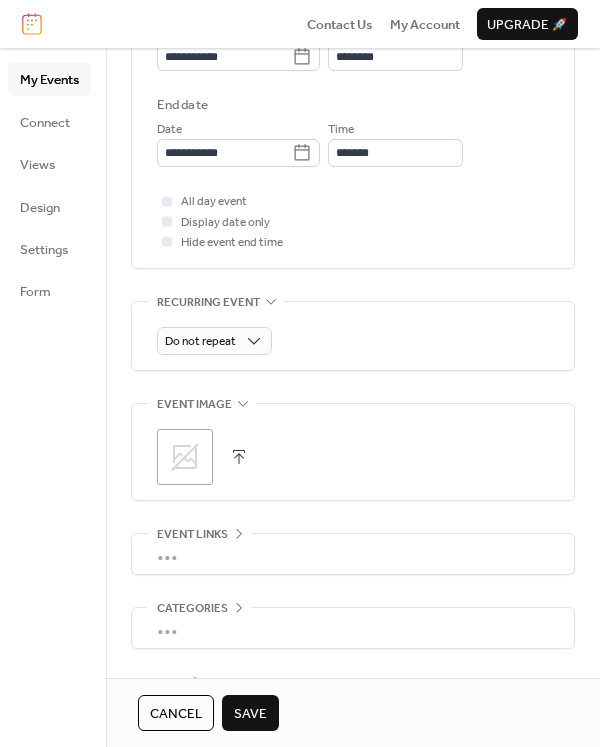 scroll, scrollTop: 772, scrollLeft: 0, axis: vertical 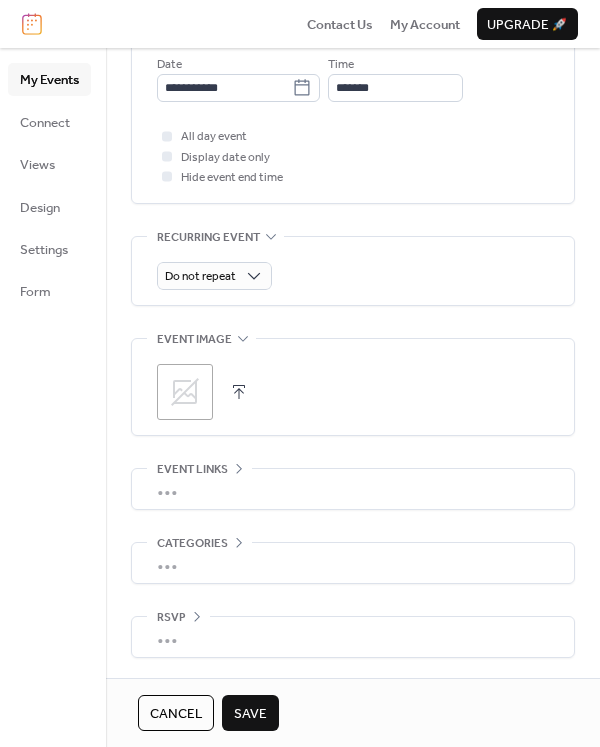 click 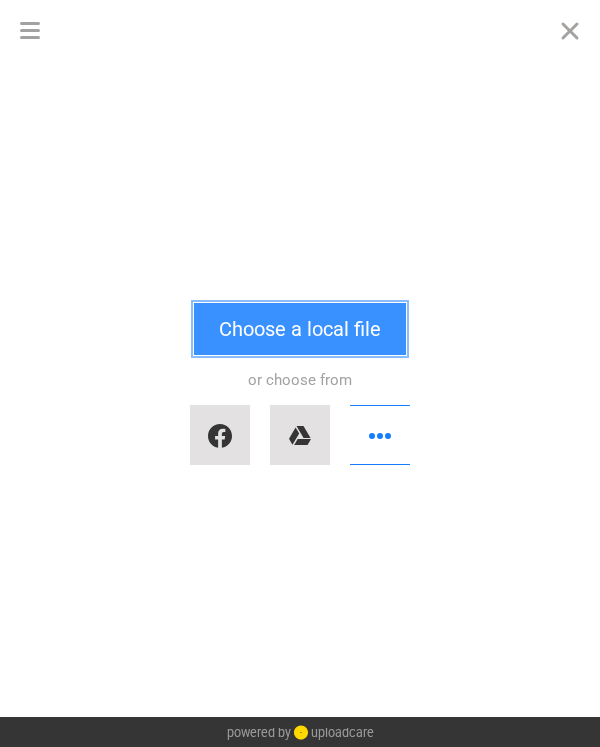click on "Choose a local file" at bounding box center [300, 329] 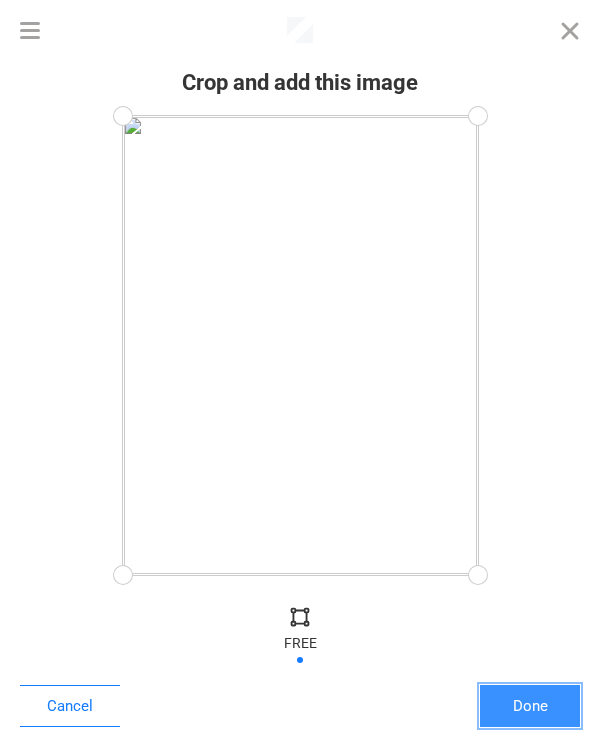 click on "Done" at bounding box center [530, 706] 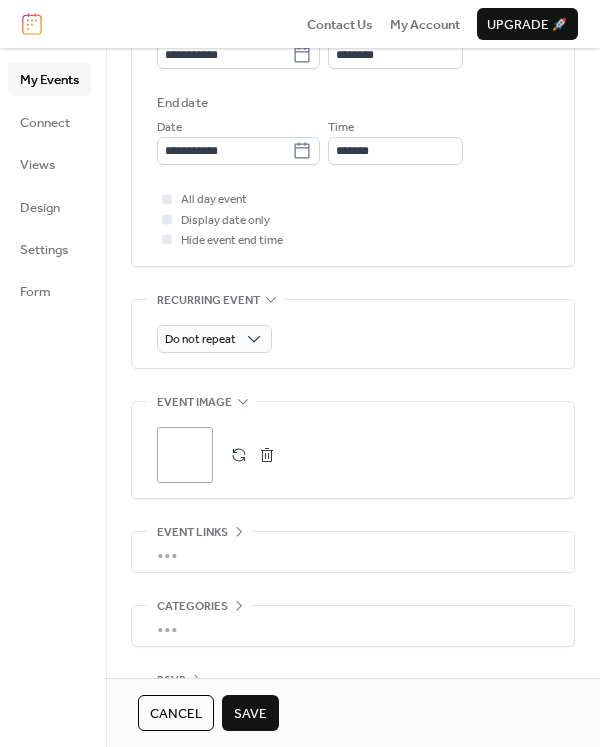 scroll, scrollTop: 772, scrollLeft: 0, axis: vertical 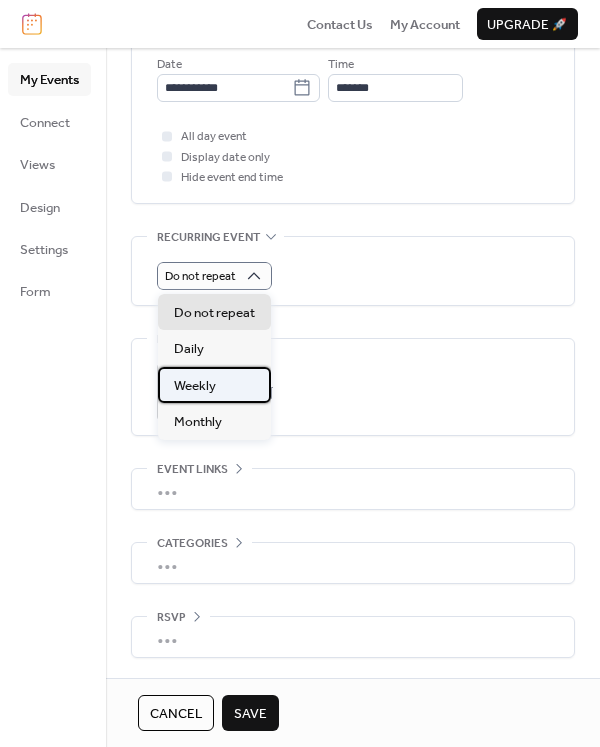 click on "Weekly" at bounding box center (195, 386) 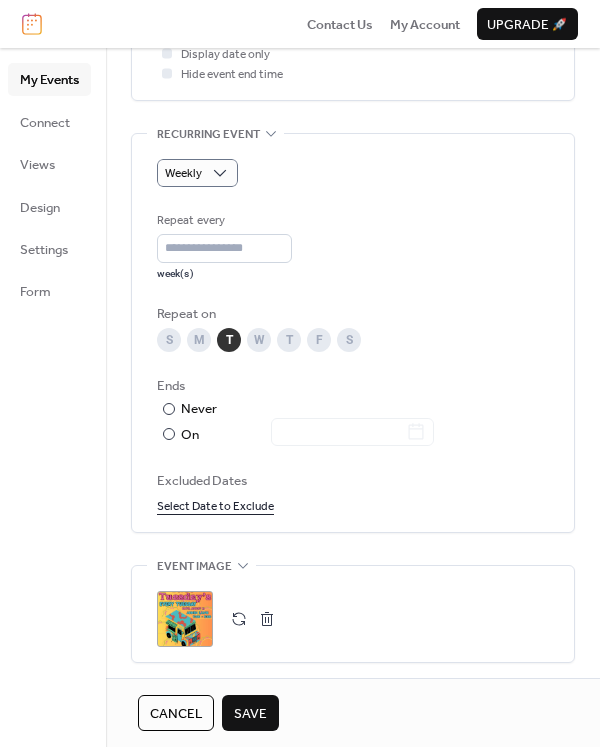 scroll, scrollTop: 939, scrollLeft: 0, axis: vertical 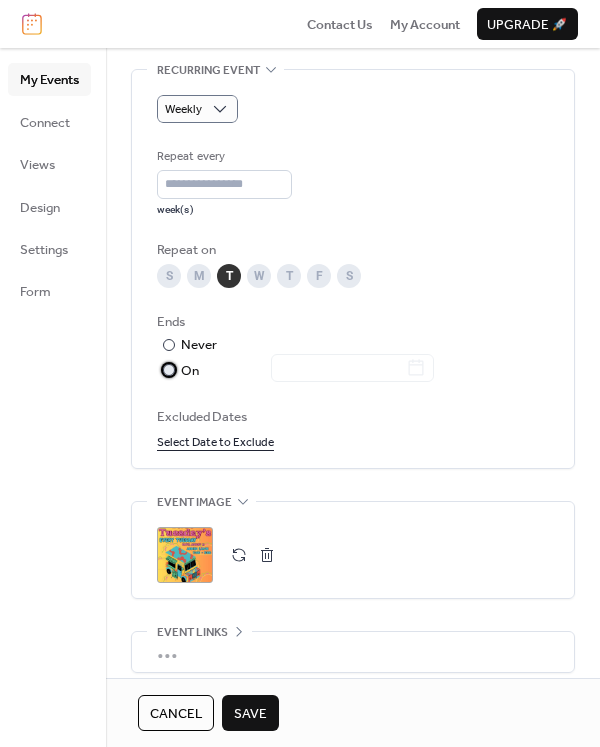 click at bounding box center (169, 370) 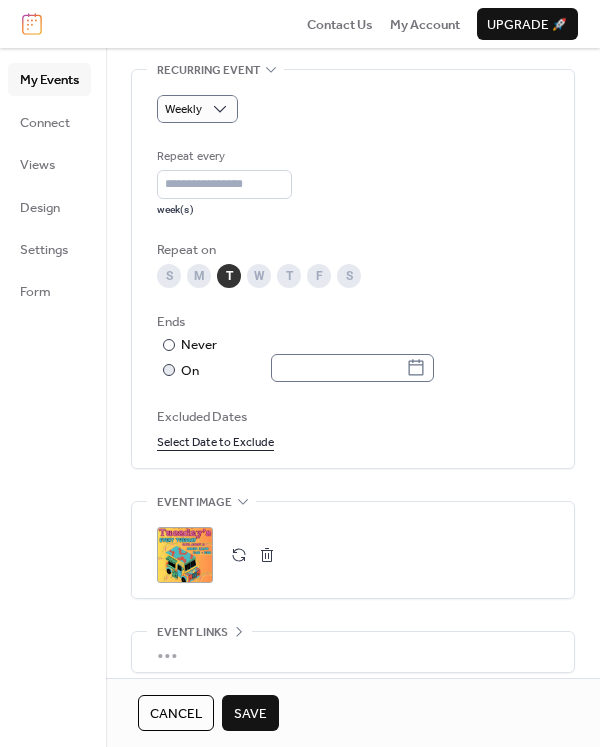 click 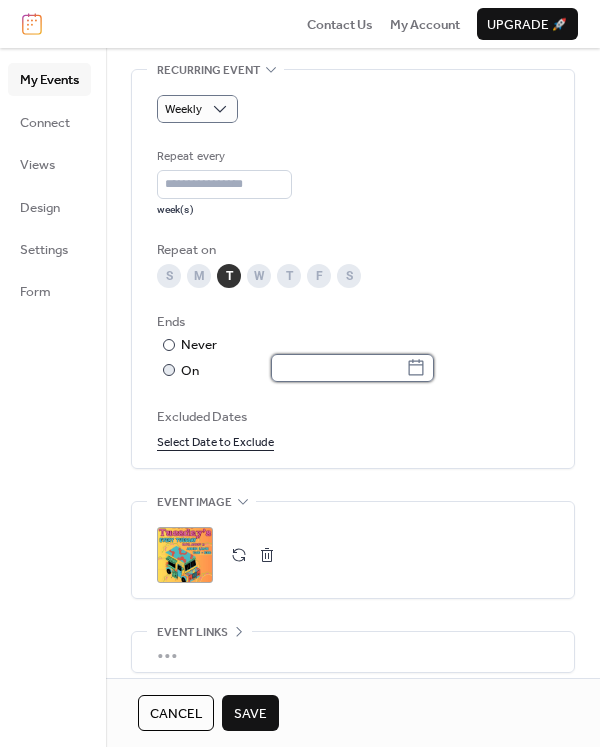 click at bounding box center [338, 368] 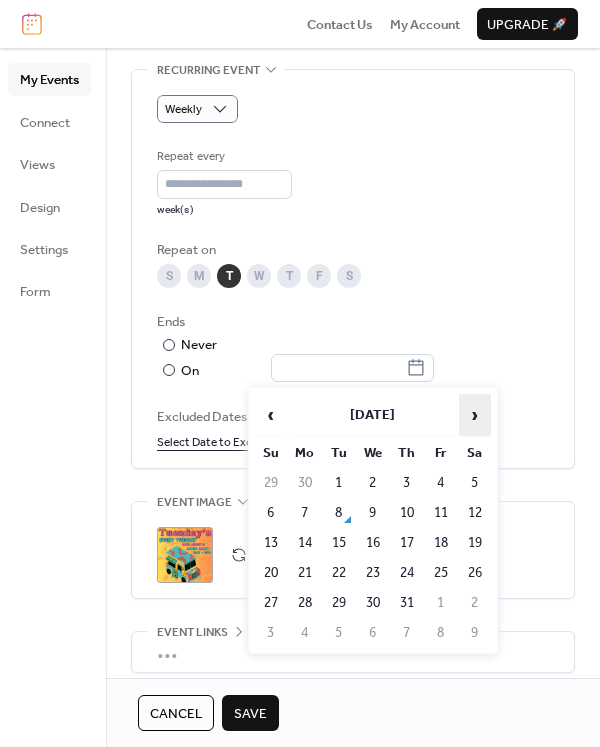click on "›" at bounding box center (475, 415) 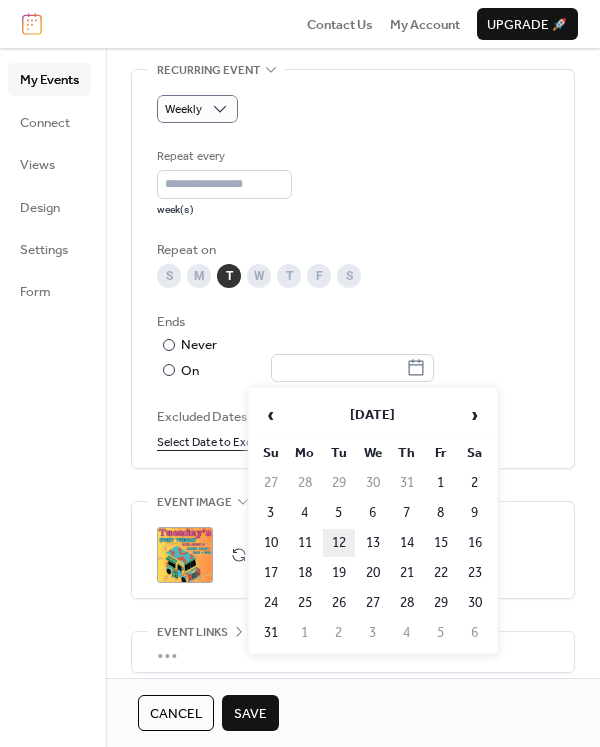 click on "12" at bounding box center [339, 543] 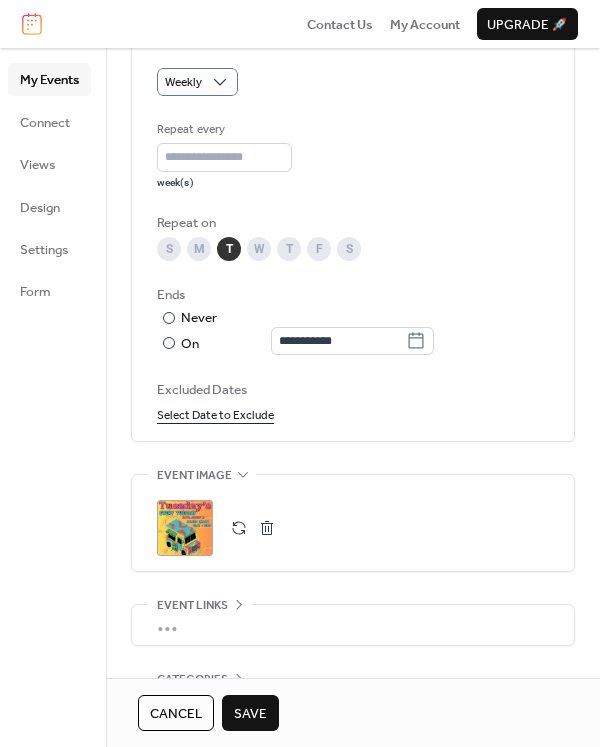 scroll, scrollTop: 967, scrollLeft: 0, axis: vertical 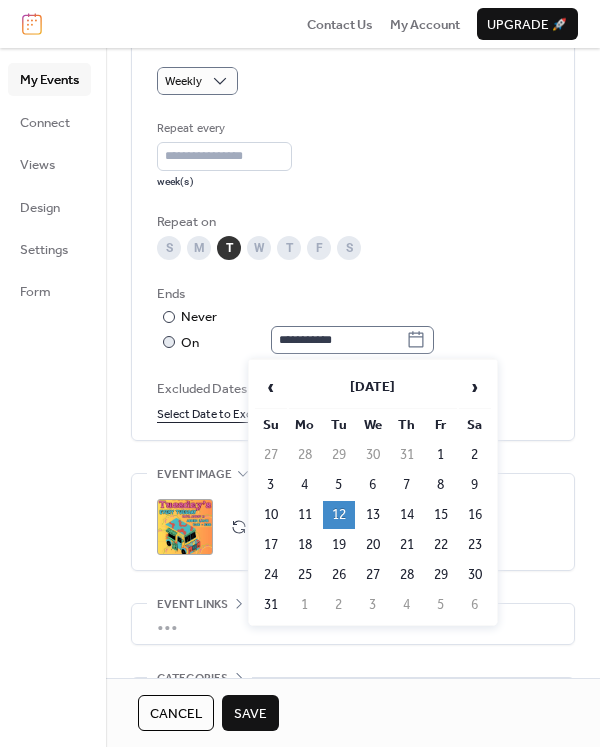 click 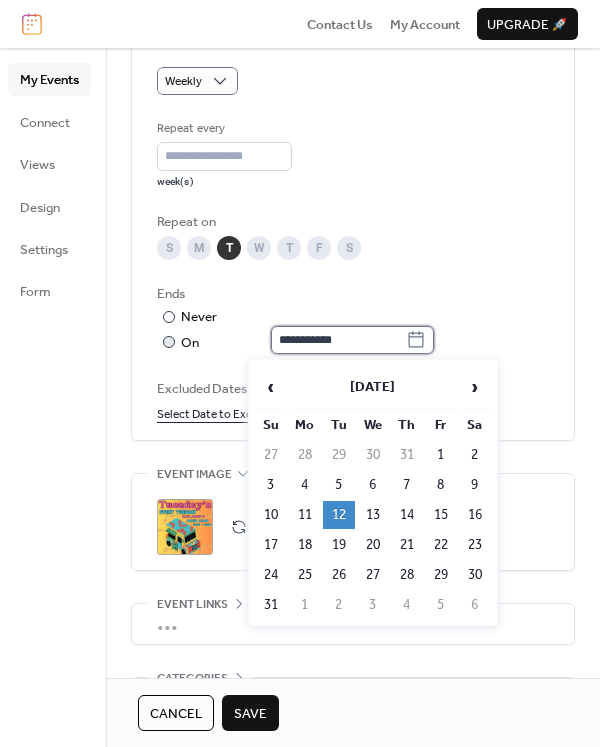 click on "**********" at bounding box center (338, 340) 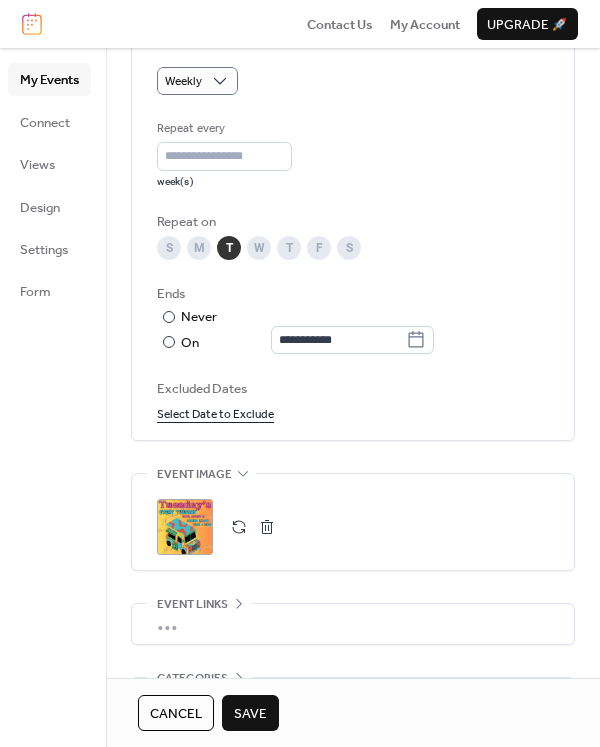 click on "**********" at bounding box center [353, 272] 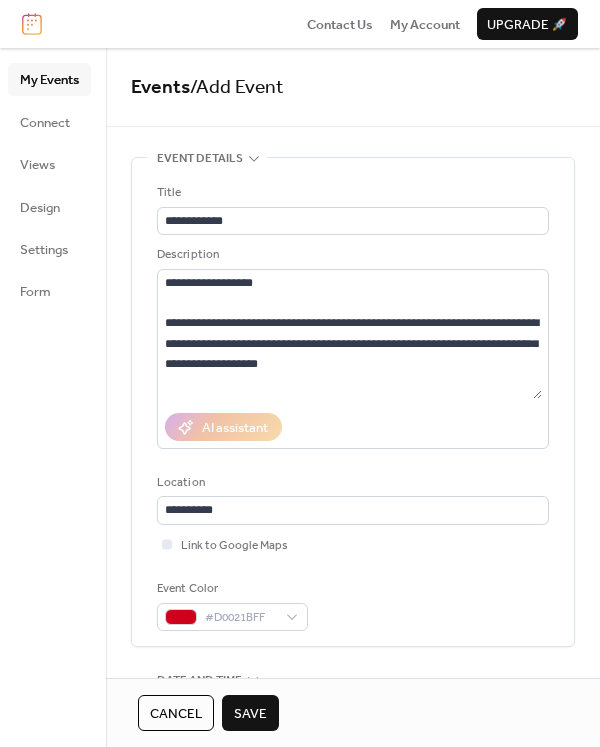 scroll, scrollTop: 0, scrollLeft: 0, axis: both 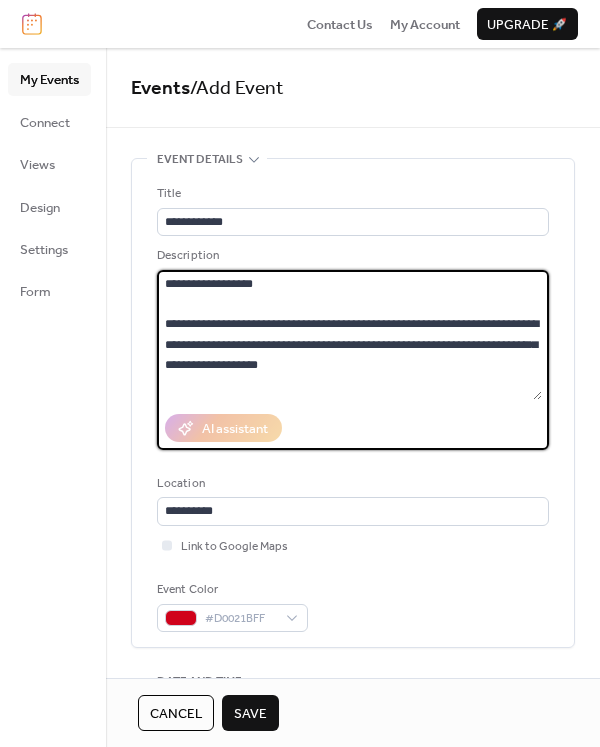 click on "**********" at bounding box center [349, 335] 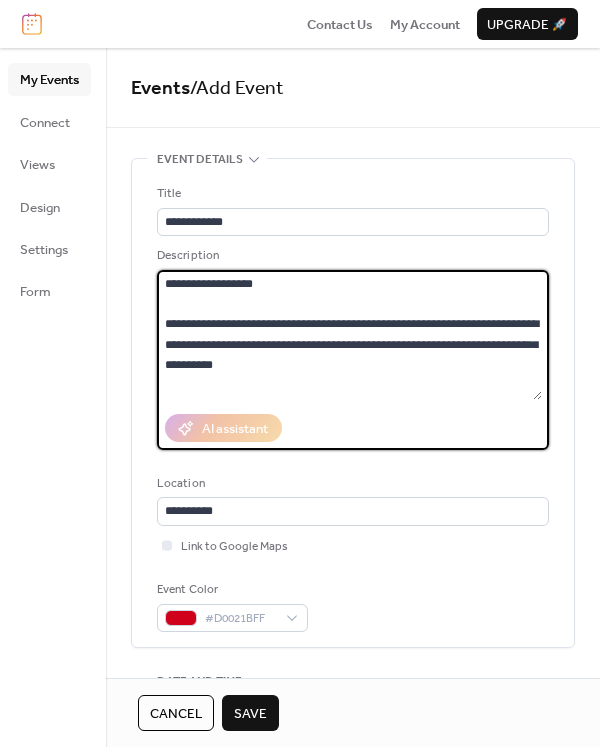 click on "**********" at bounding box center [349, 335] 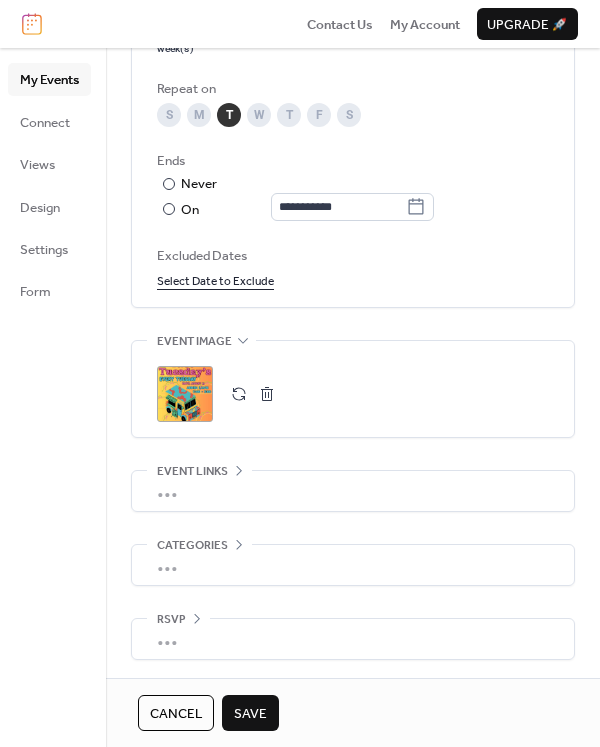 scroll, scrollTop: 1102, scrollLeft: 0, axis: vertical 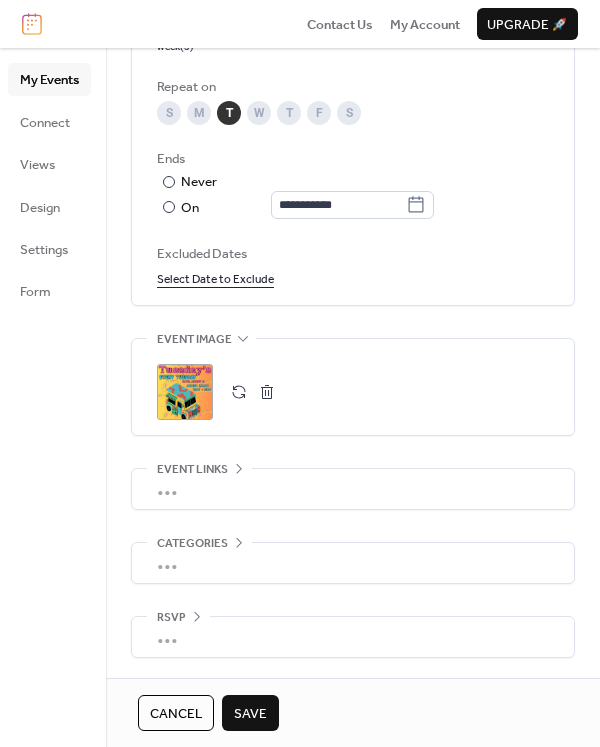 type on "**********" 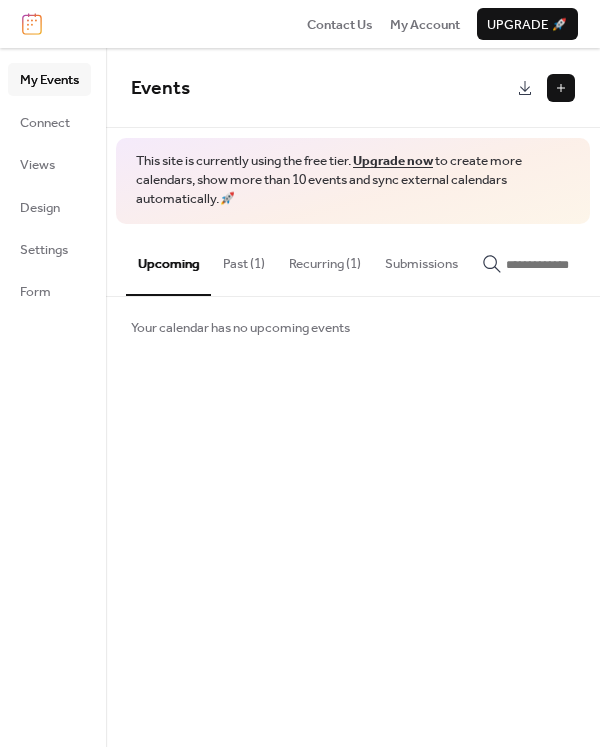 click on "Recurring  (1)" at bounding box center [325, 259] 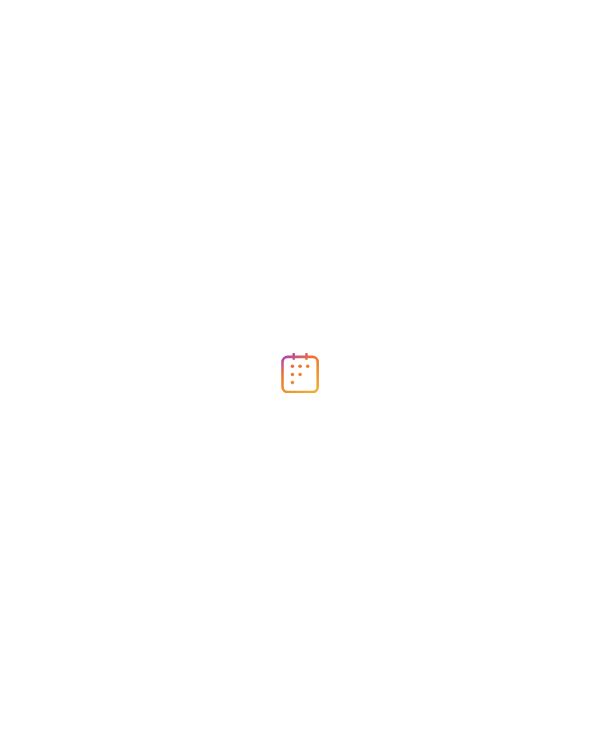 scroll, scrollTop: 0, scrollLeft: 0, axis: both 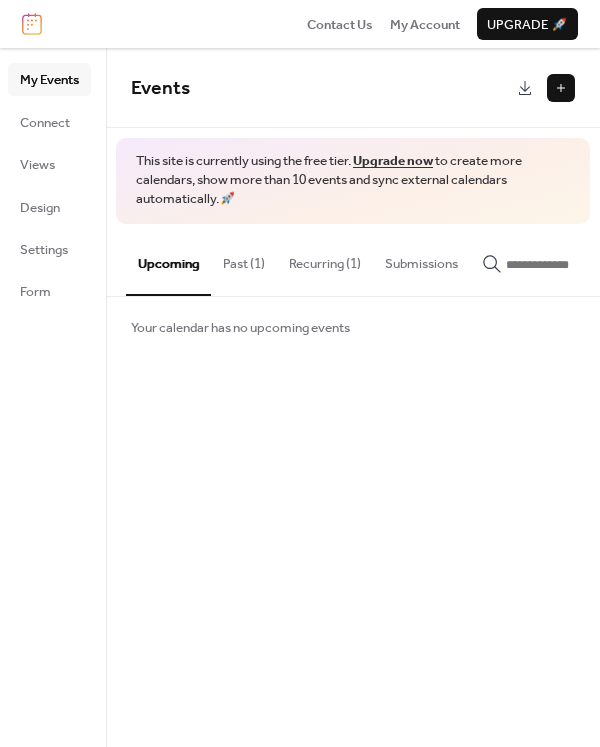 click on "Past  (1)" at bounding box center [244, 259] 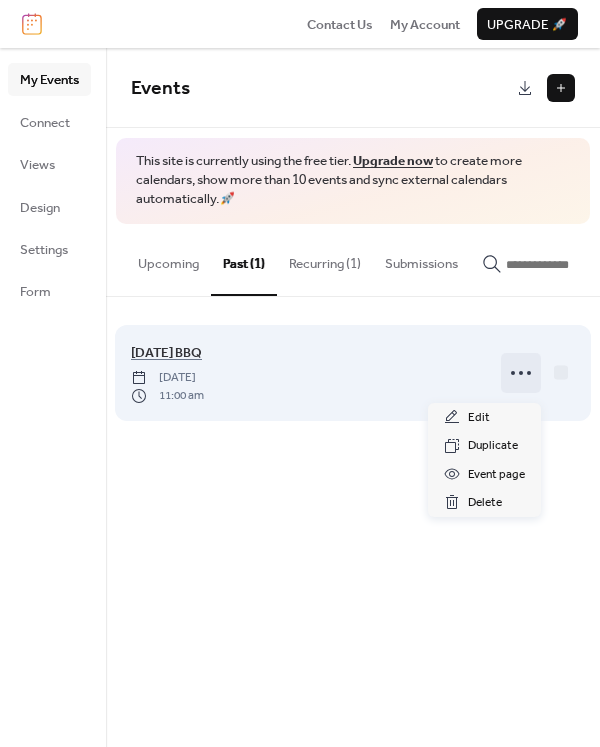 click 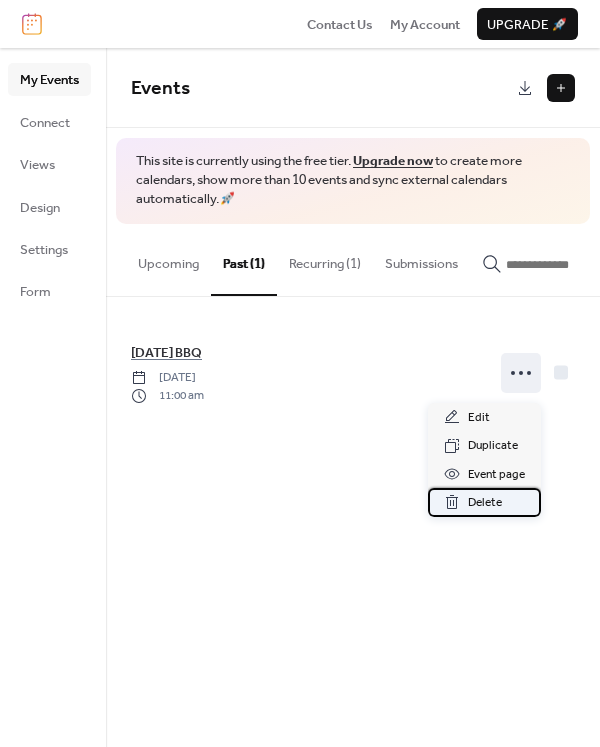 click on "Delete" at bounding box center (485, 503) 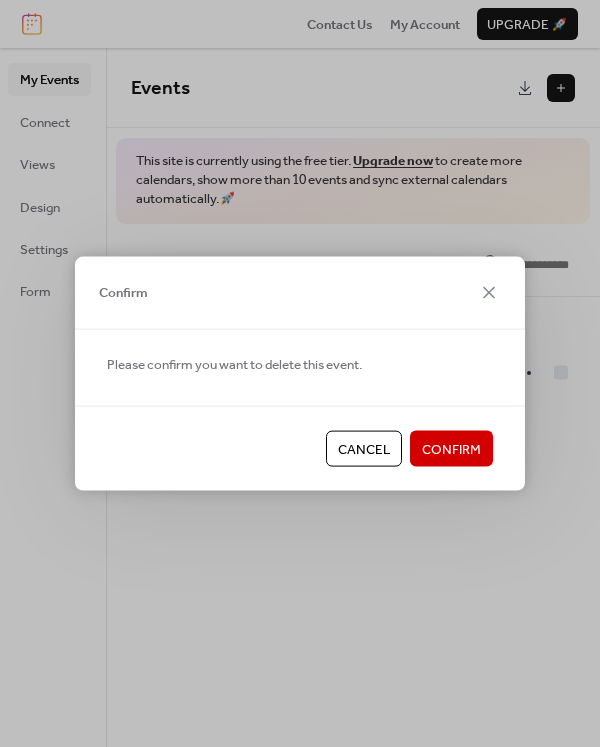 click on "Confirm" at bounding box center (451, 450) 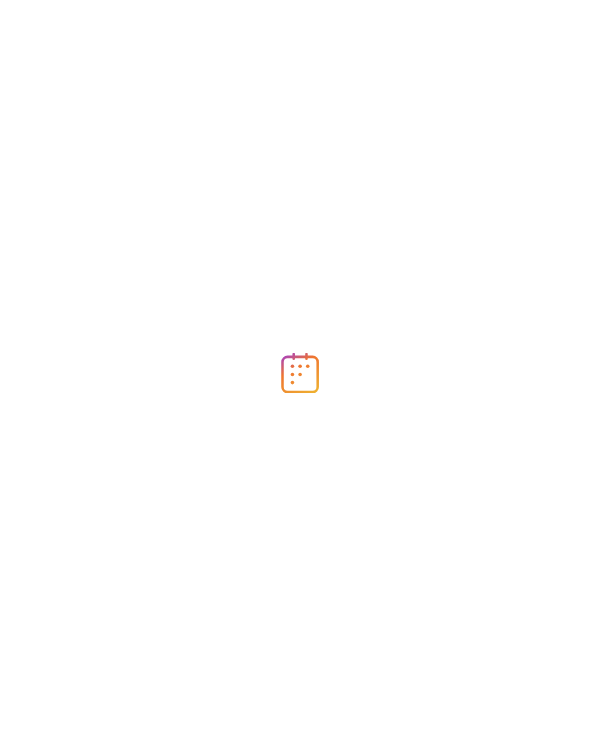 scroll, scrollTop: 0, scrollLeft: 0, axis: both 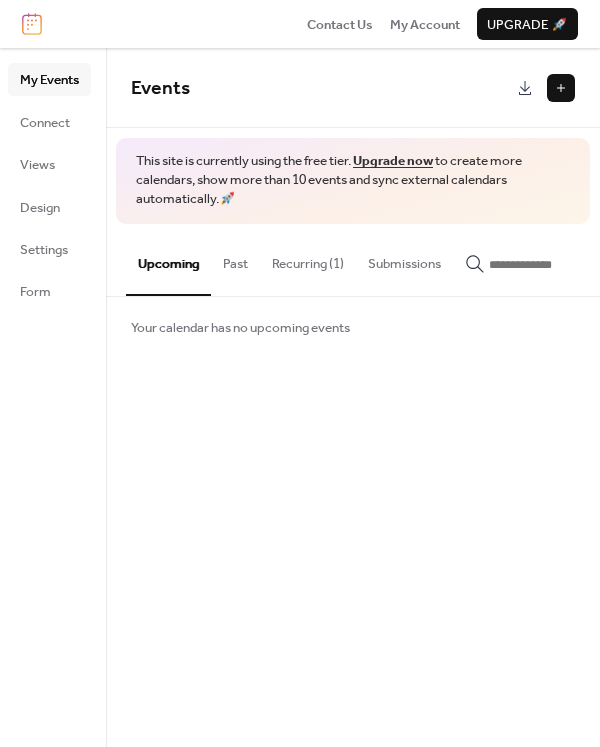 click on "Recurring  (1)" at bounding box center (308, 259) 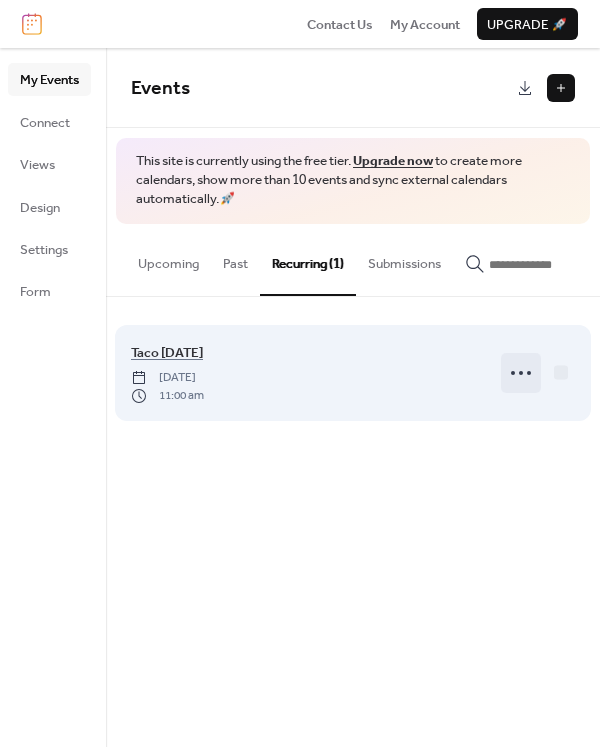 click 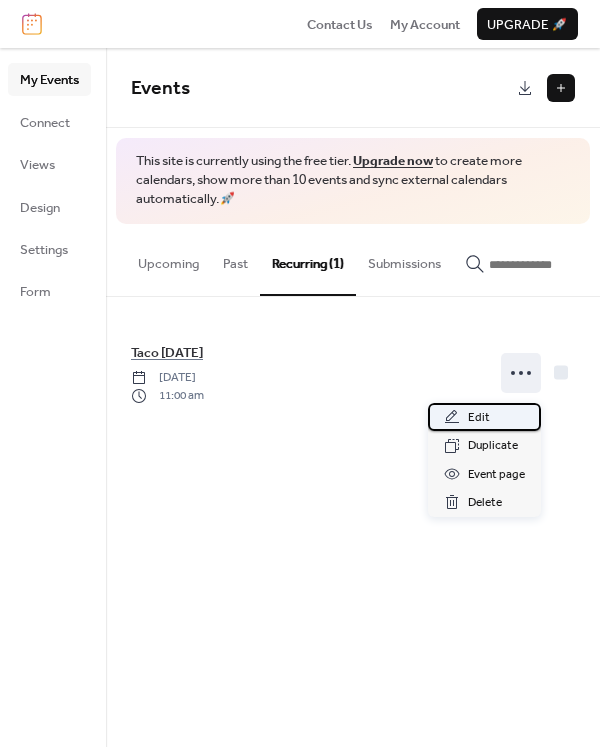 click on "Edit" at bounding box center [479, 418] 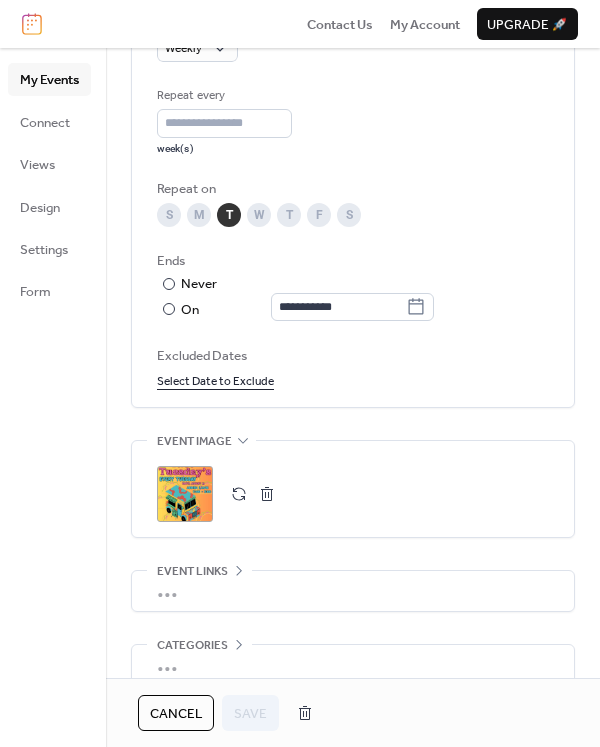 scroll, scrollTop: 1102, scrollLeft: 0, axis: vertical 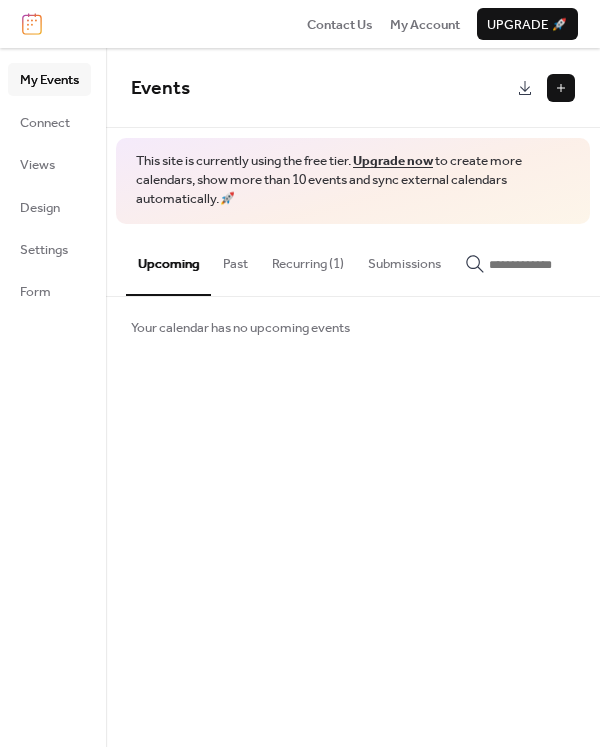 click on "Recurring  (1)" at bounding box center (308, 259) 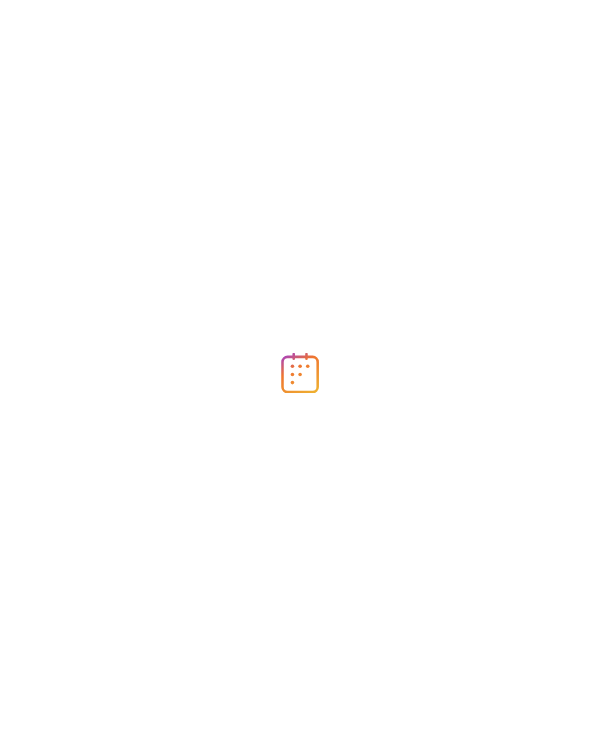scroll, scrollTop: 0, scrollLeft: 0, axis: both 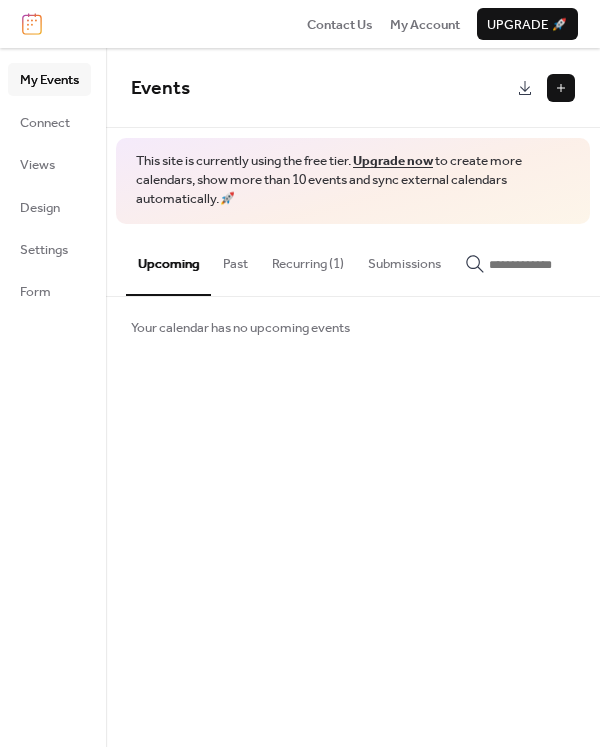 click at bounding box center [561, 88] 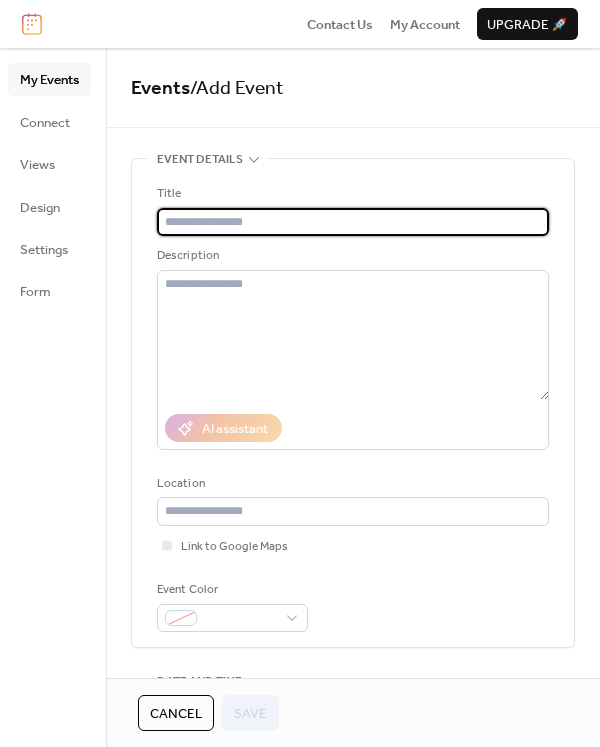 type on "*" 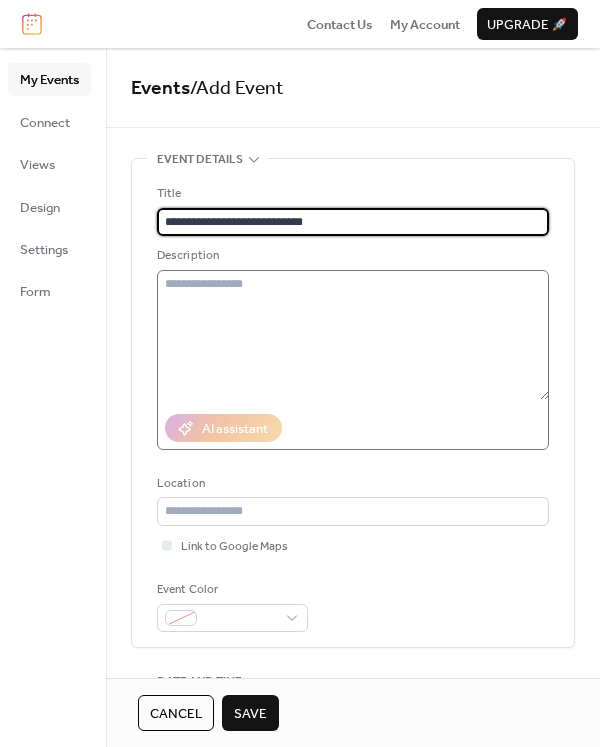 type on "**********" 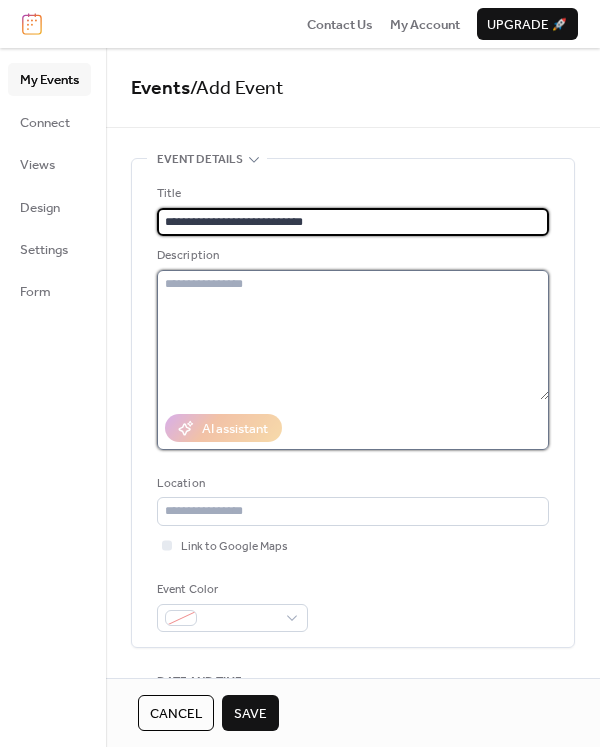 click at bounding box center [353, 335] 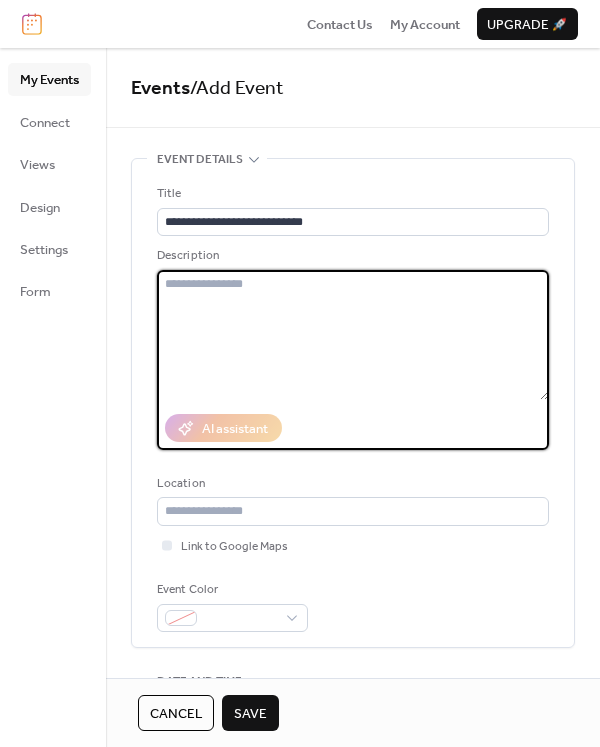 click at bounding box center (353, 335) 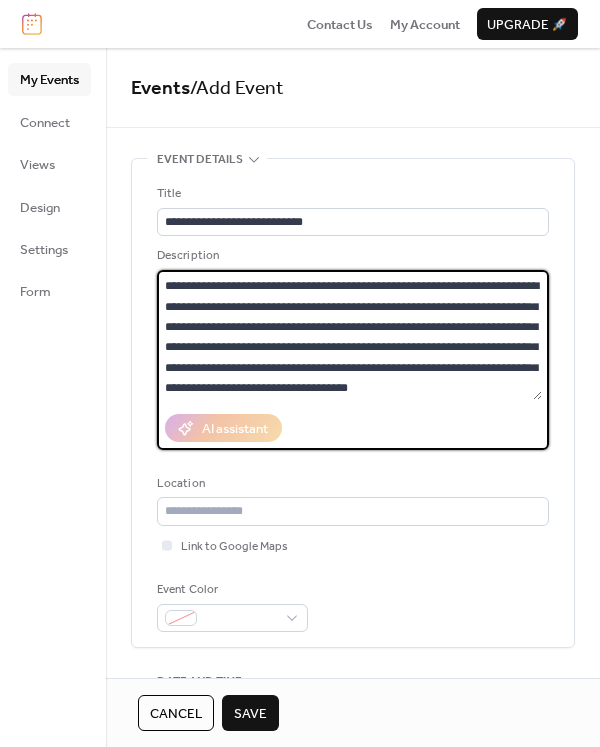 scroll, scrollTop: 0, scrollLeft: 0, axis: both 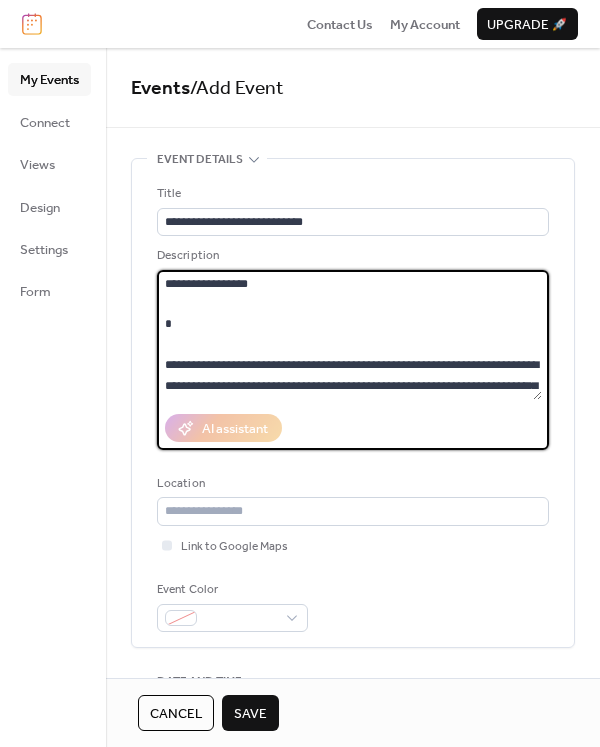 click on "**********" at bounding box center [349, 335] 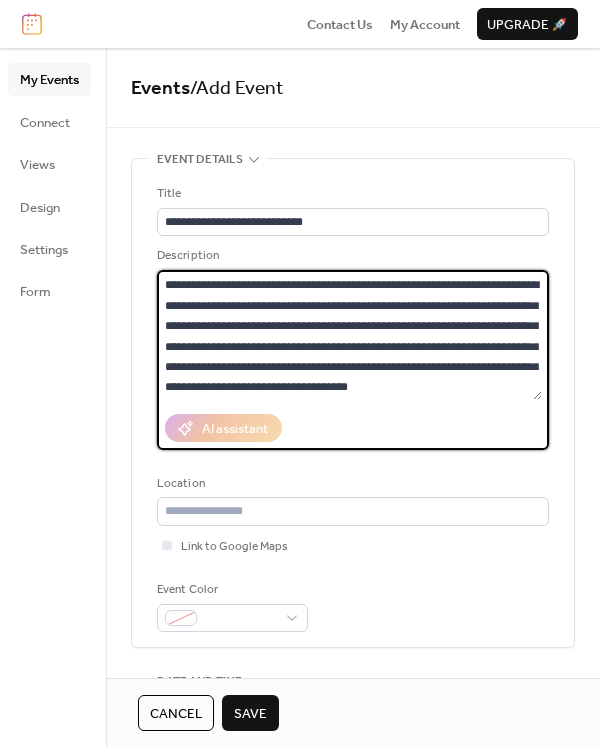 scroll, scrollTop: 41, scrollLeft: 0, axis: vertical 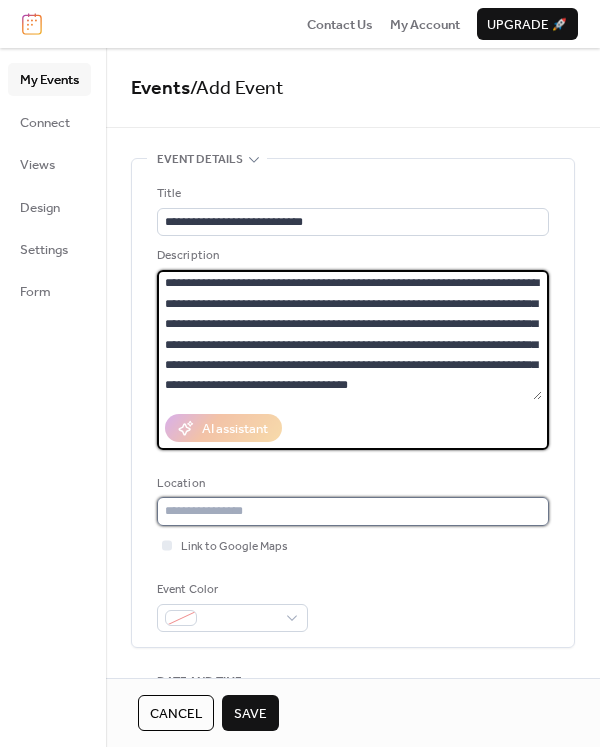 click at bounding box center (353, 511) 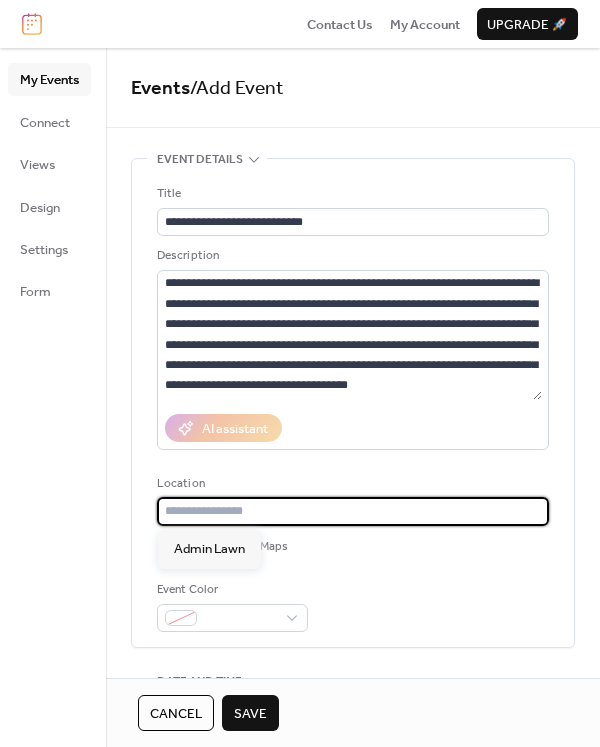 click on "AI assistant" at bounding box center [353, 428] 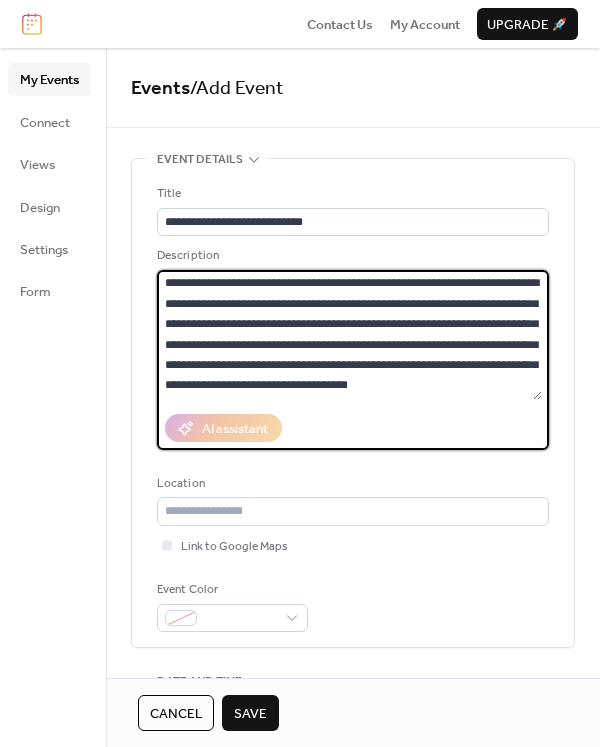 drag, startPoint x: 367, startPoint y: 367, endPoint x: 502, endPoint y: 395, distance: 137.87312 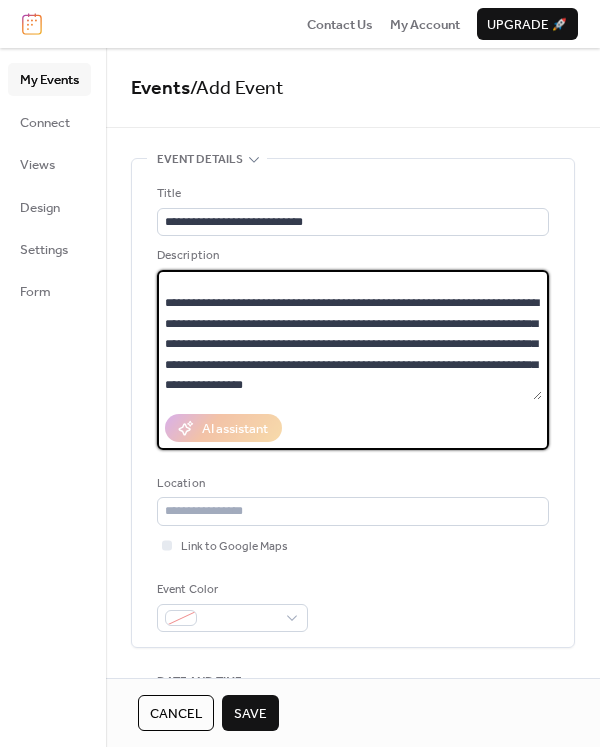 scroll, scrollTop: 21, scrollLeft: 0, axis: vertical 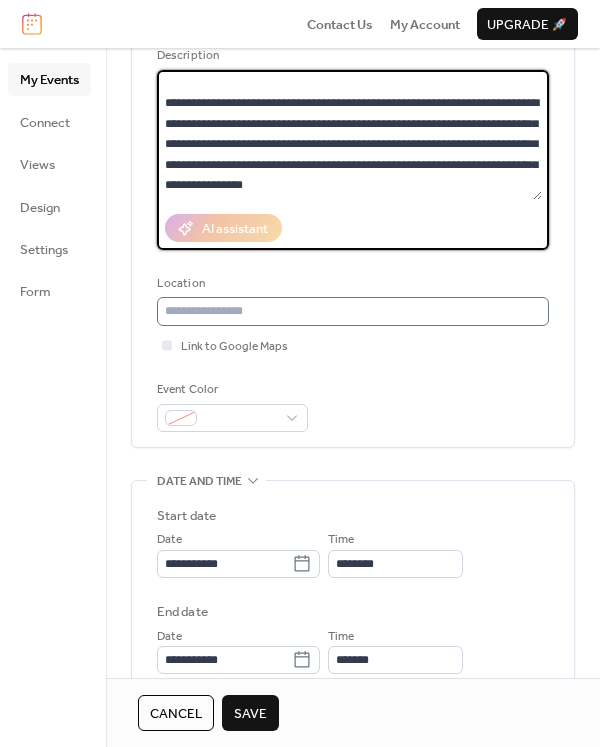 type on "**********" 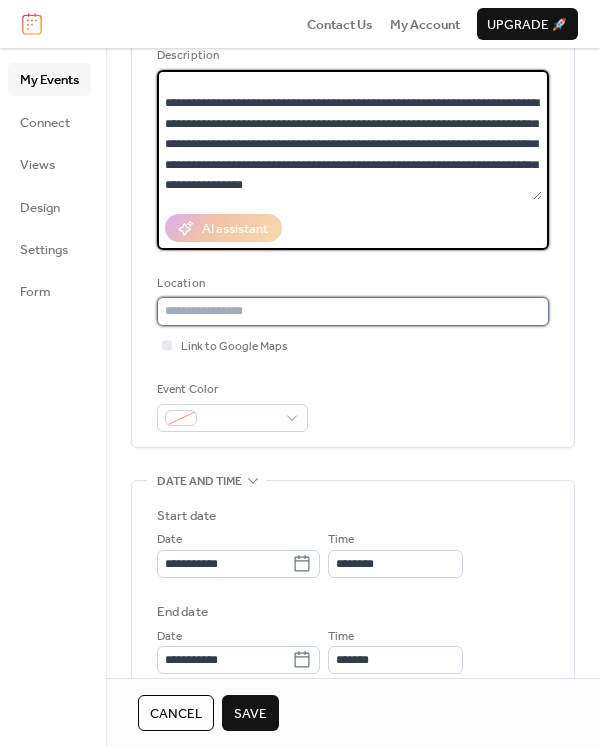 click at bounding box center (353, 311) 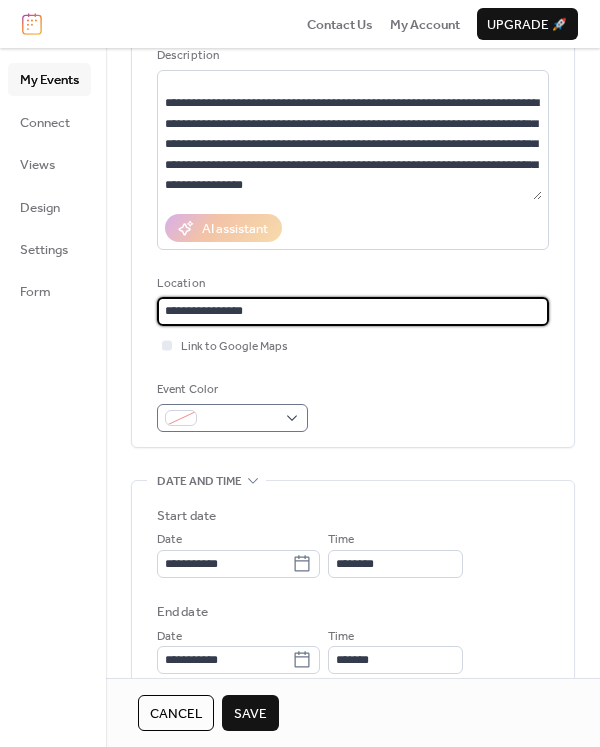 type on "**********" 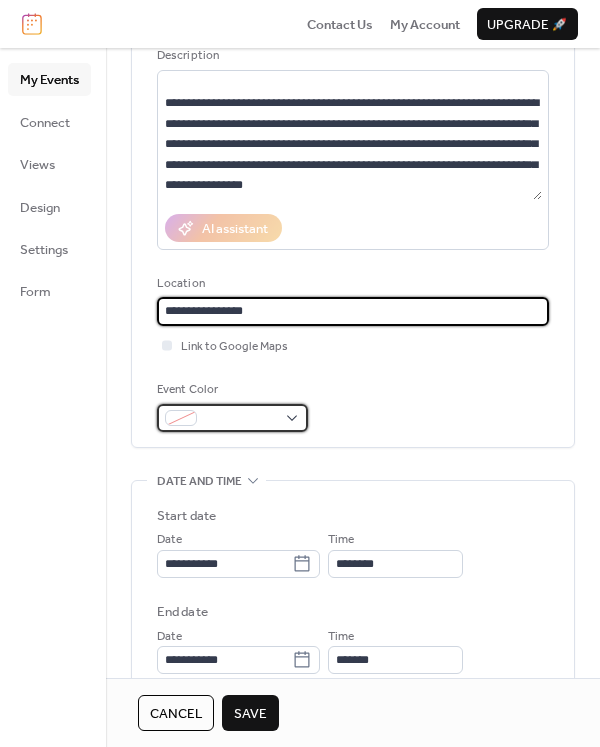 click at bounding box center [232, 418] 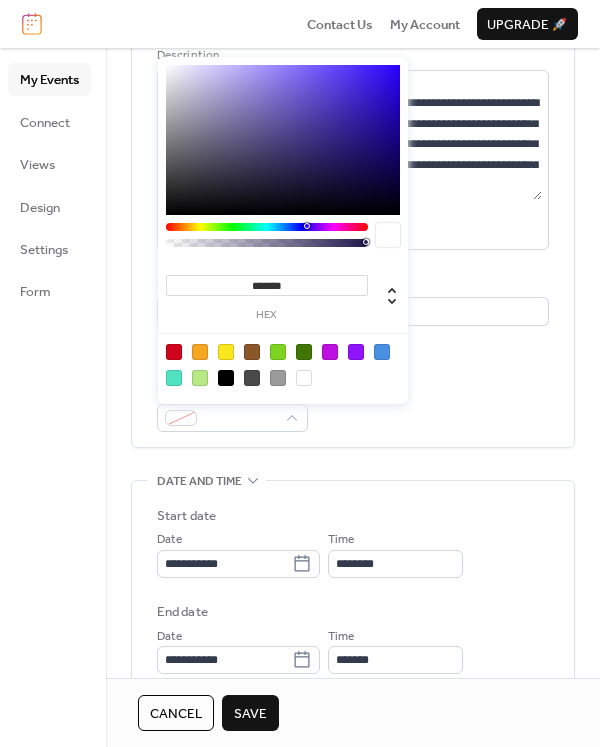 click at bounding box center [382, 352] 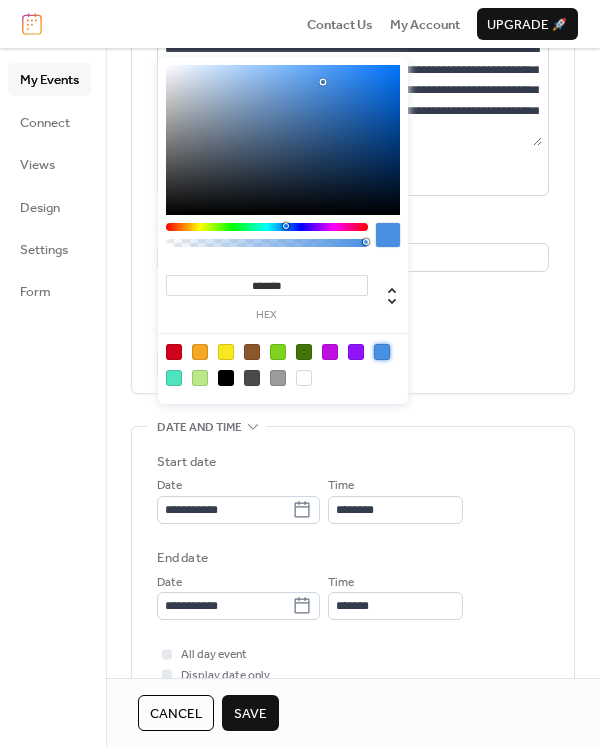 scroll, scrollTop: 233, scrollLeft: 0, axis: vertical 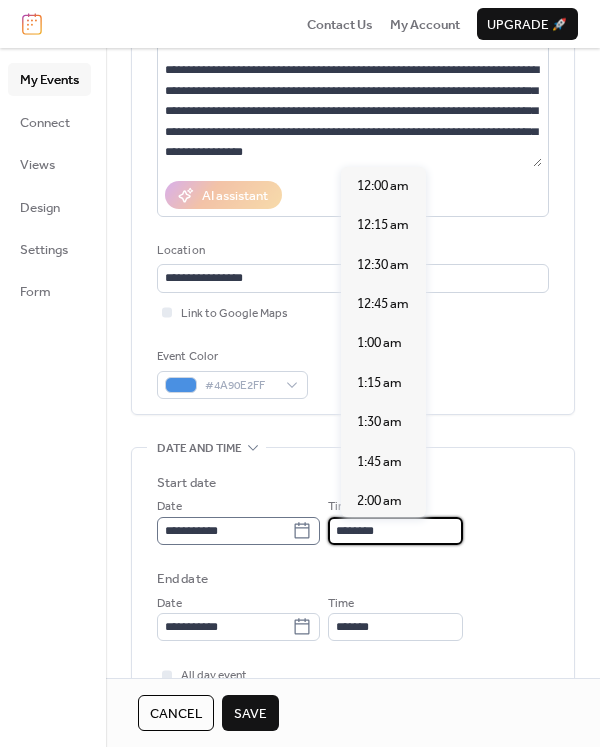 drag, startPoint x: 430, startPoint y: 537, endPoint x: 301, endPoint y: 531, distance: 129.13947 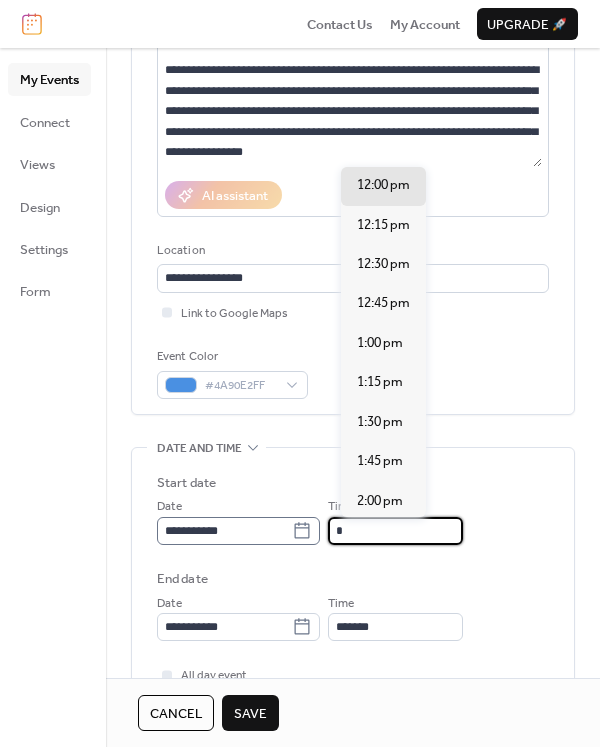 scroll, scrollTop: 0, scrollLeft: 0, axis: both 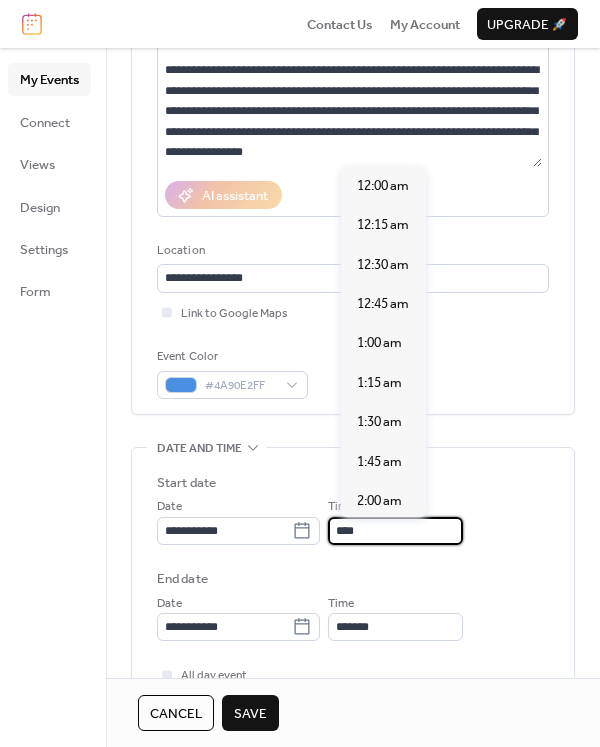 type on "*******" 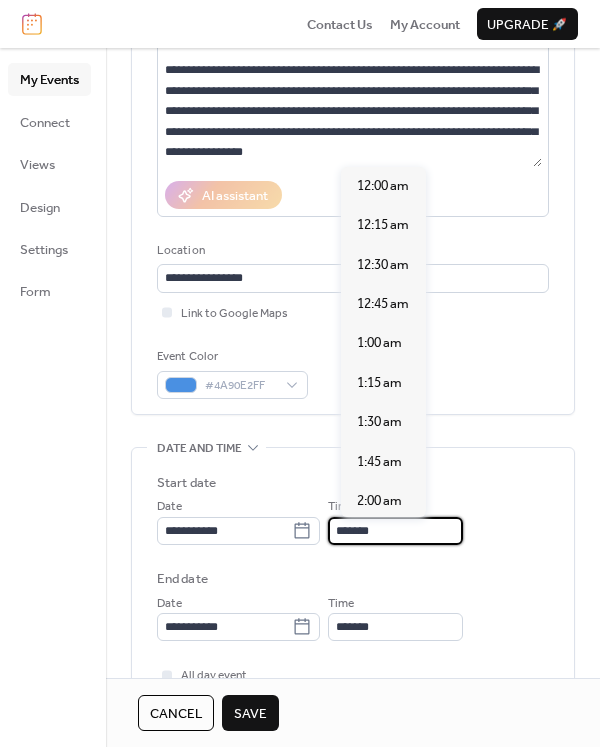 click on "End date" at bounding box center [353, 579] 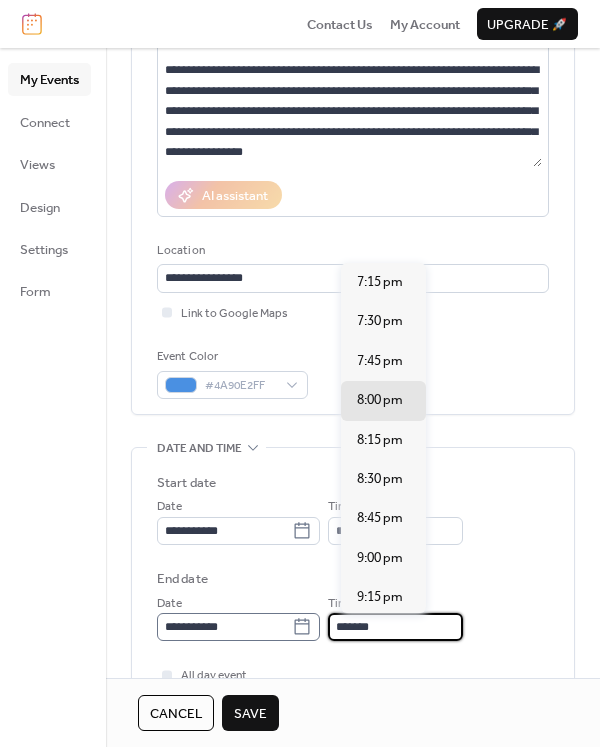 drag, startPoint x: 420, startPoint y: 634, endPoint x: 308, endPoint y: 630, distance: 112.0714 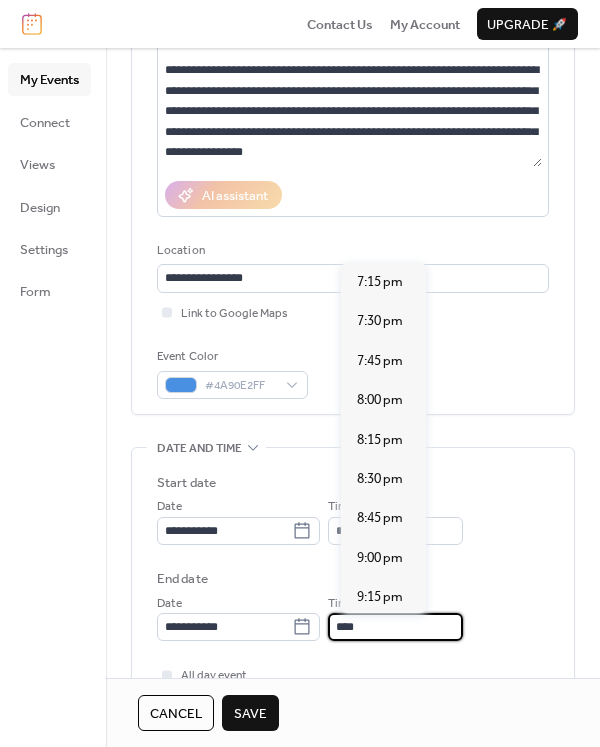 type on "********" 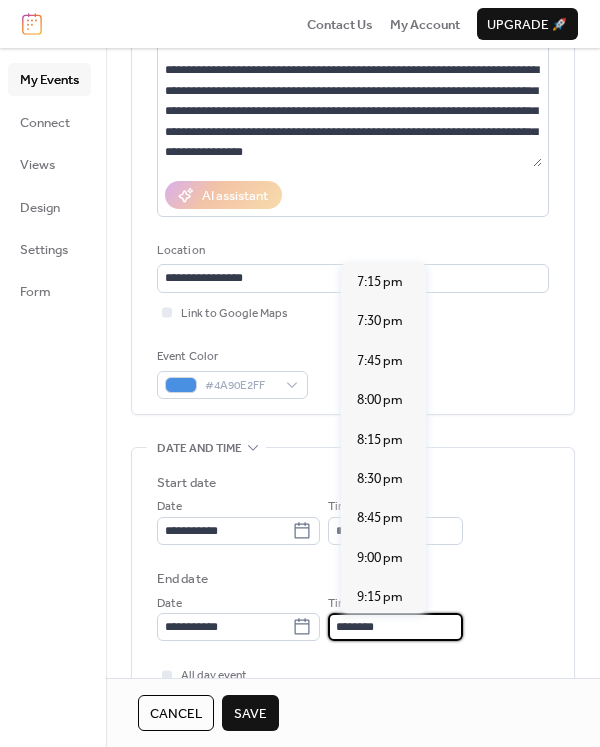 click on "End date" at bounding box center [353, 579] 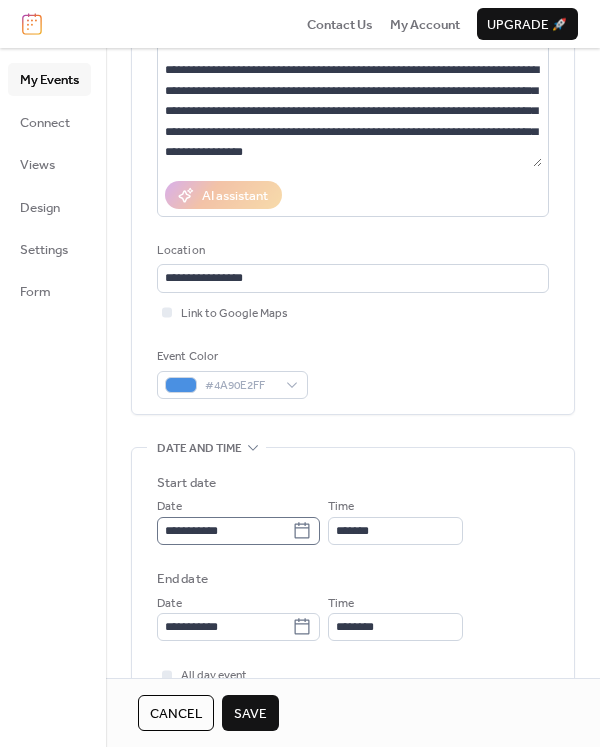 click 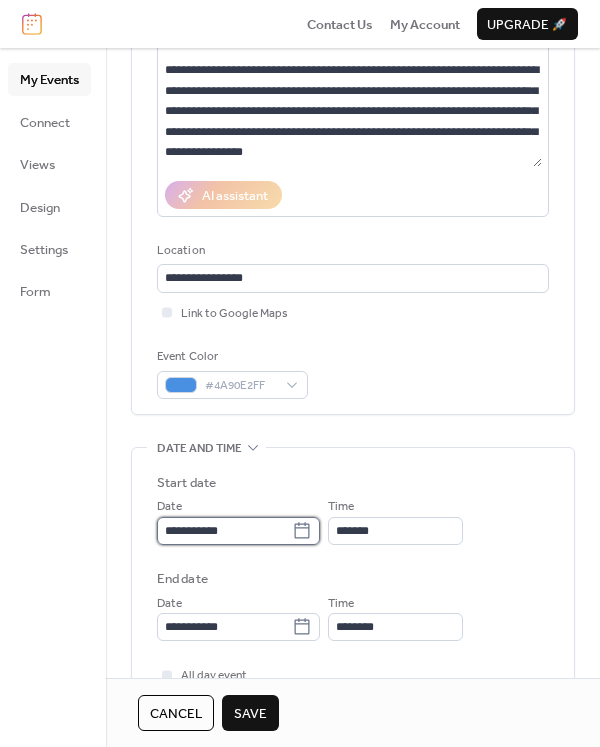 click on "**********" at bounding box center (224, 531) 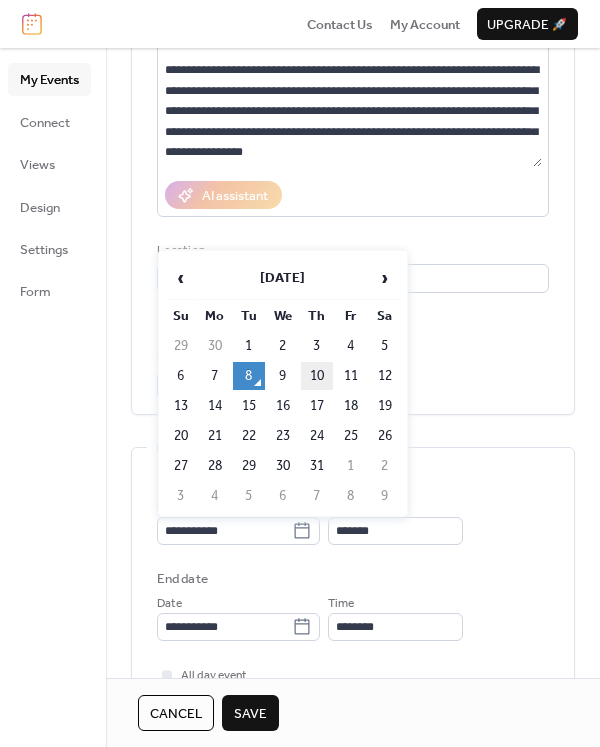 click on "10" at bounding box center [317, 376] 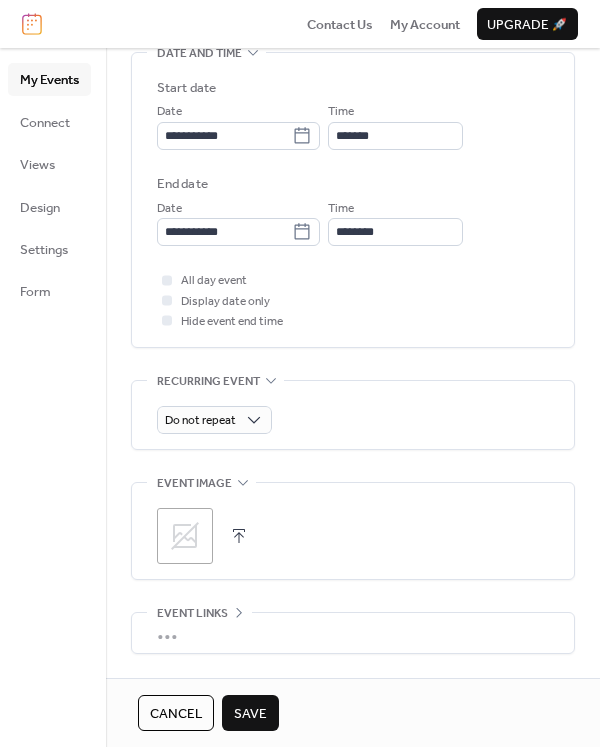 scroll, scrollTop: 633, scrollLeft: 0, axis: vertical 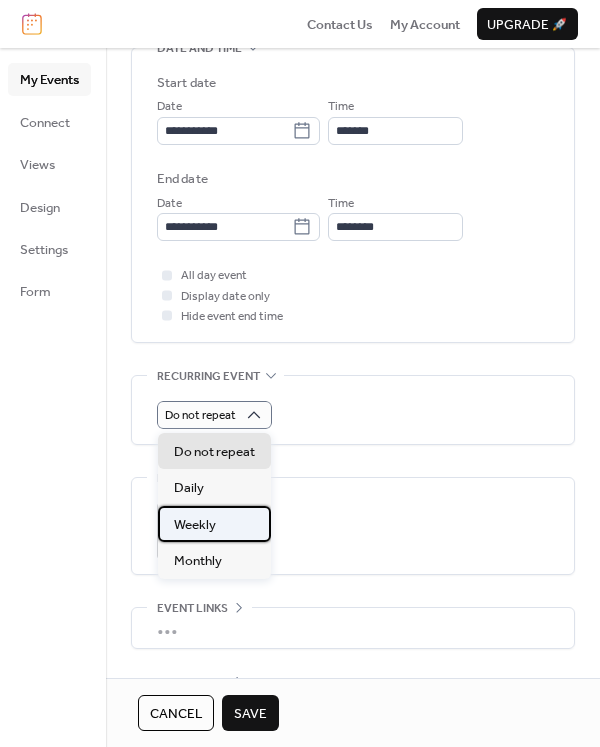 click on "Weekly" at bounding box center [195, 525] 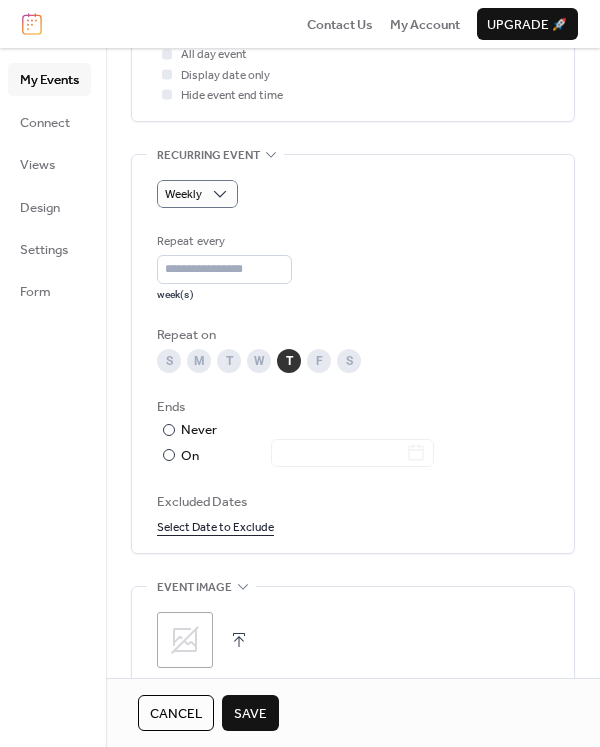 scroll, scrollTop: 867, scrollLeft: 0, axis: vertical 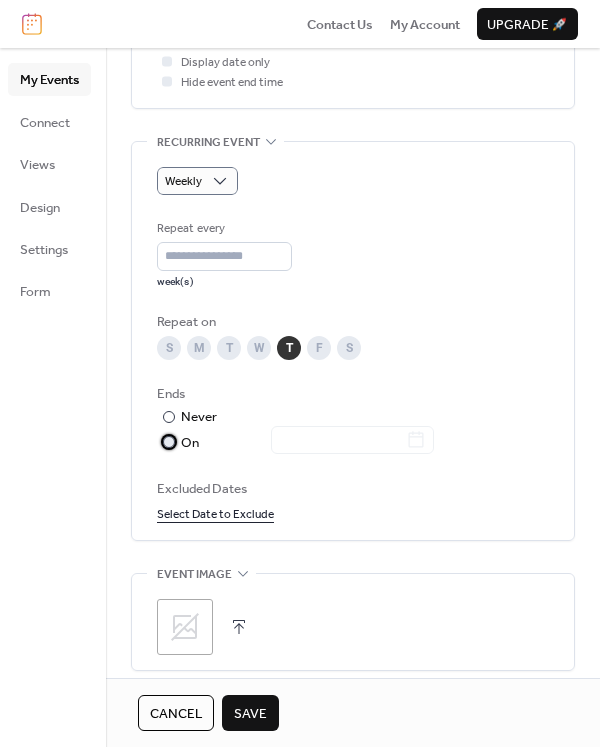 click at bounding box center [169, 442] 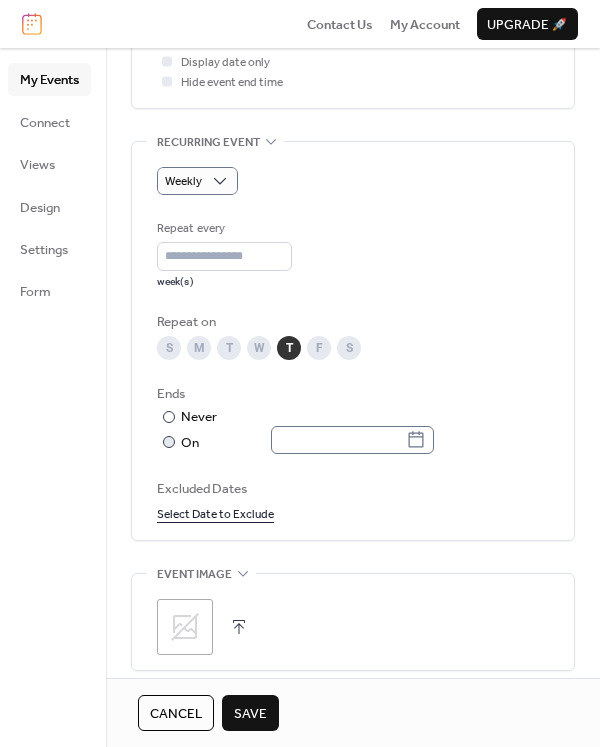 click 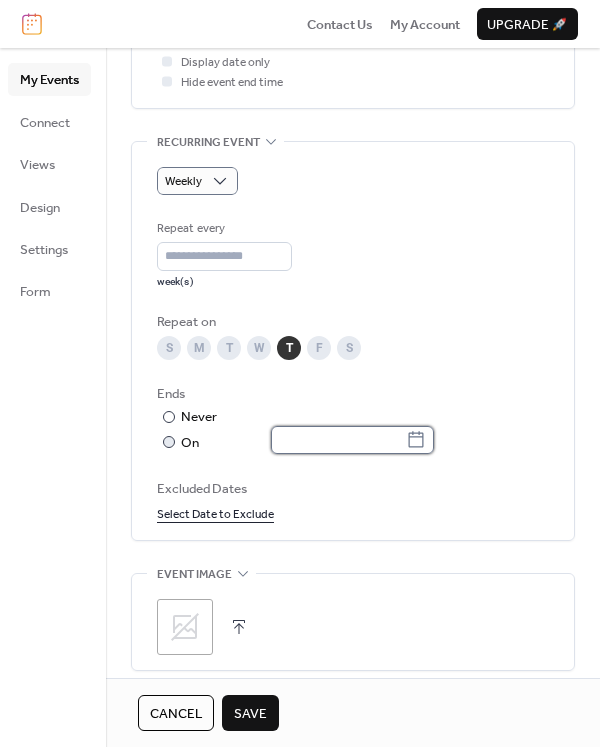 click at bounding box center (338, 440) 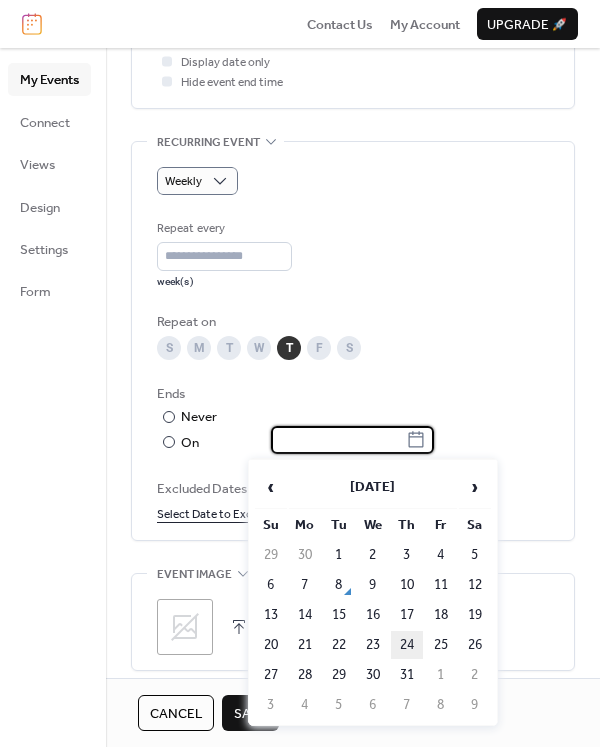 click on "24" at bounding box center (407, 645) 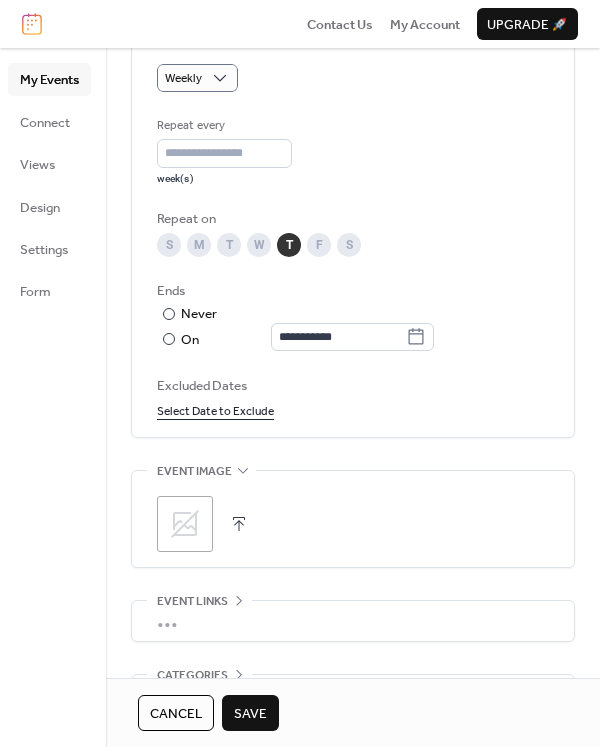 scroll, scrollTop: 1067, scrollLeft: 0, axis: vertical 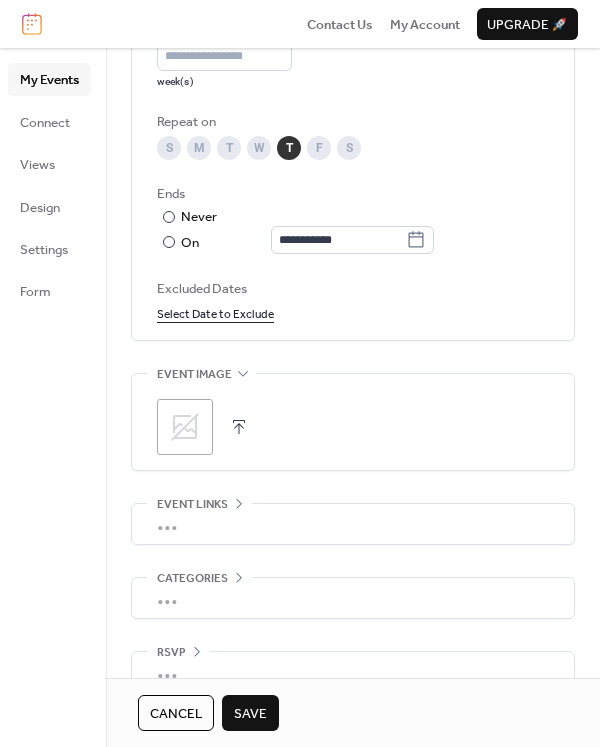 click at bounding box center [239, 427] 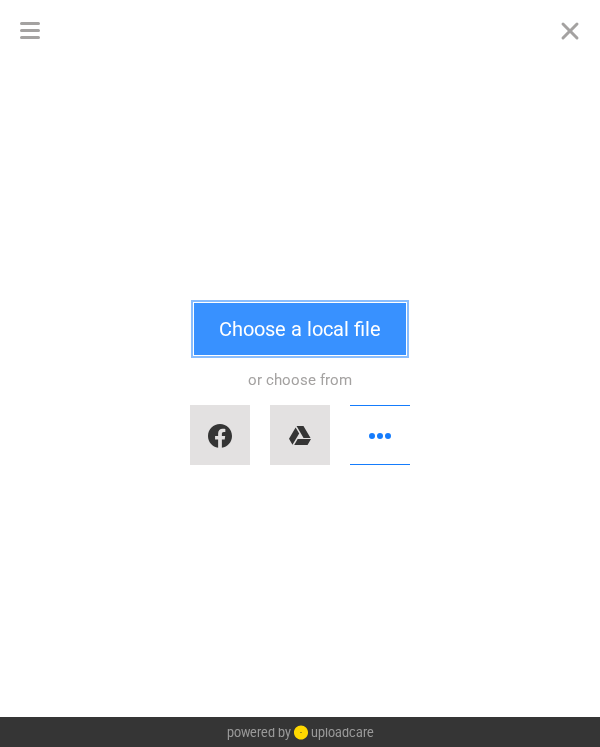click on "Choose a local file" at bounding box center (300, 329) 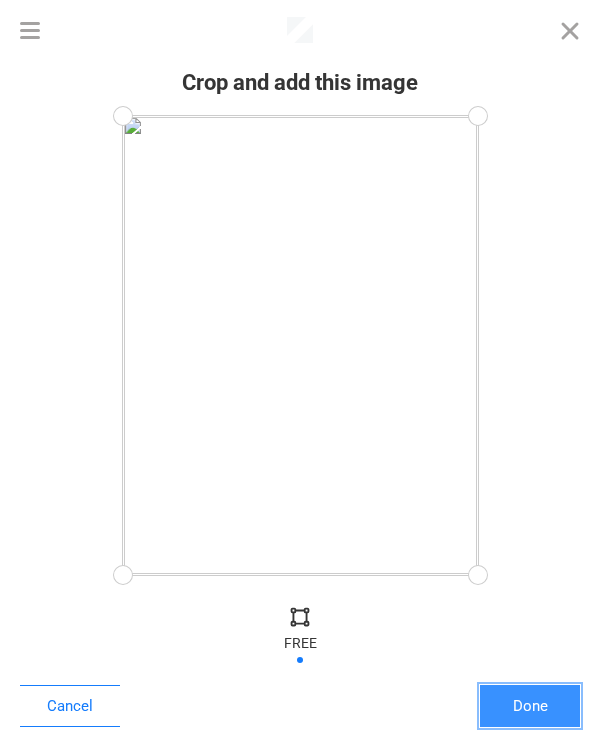 click on "Done" at bounding box center [530, 706] 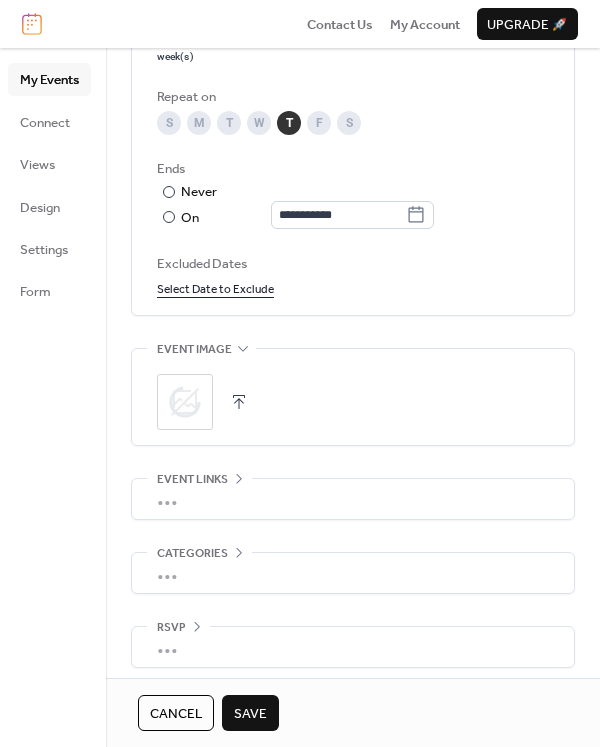 scroll, scrollTop: 1102, scrollLeft: 0, axis: vertical 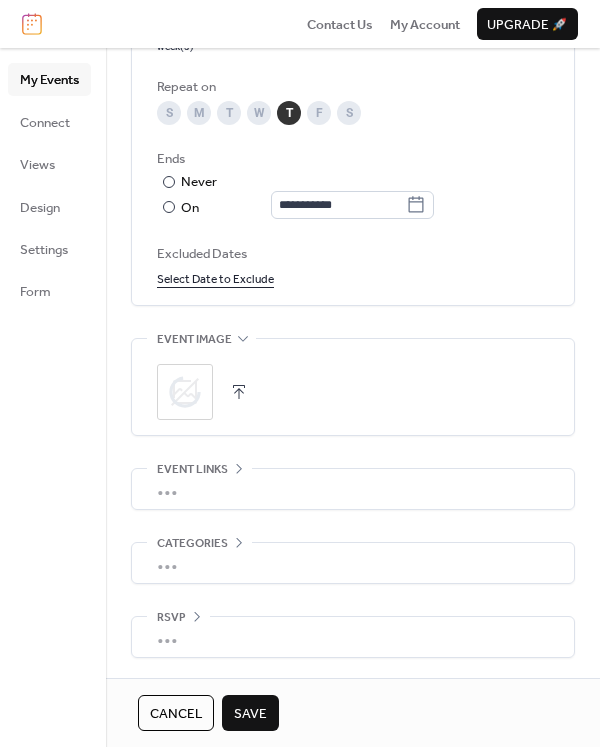 click on "Save" at bounding box center (250, 714) 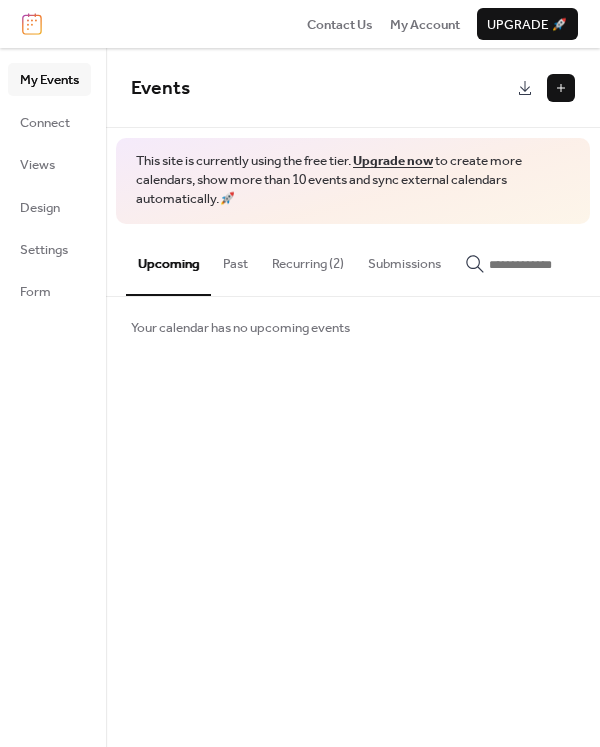 click on "Recurring  (2)" at bounding box center (308, 259) 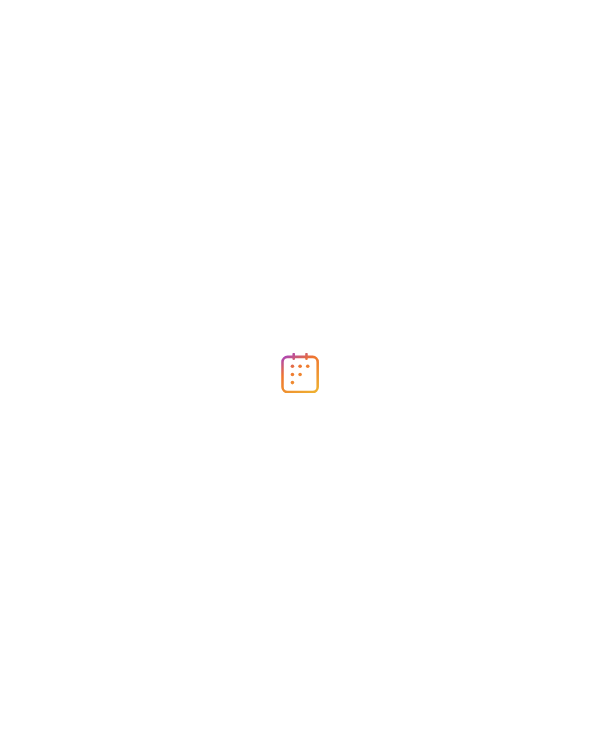scroll, scrollTop: 0, scrollLeft: 0, axis: both 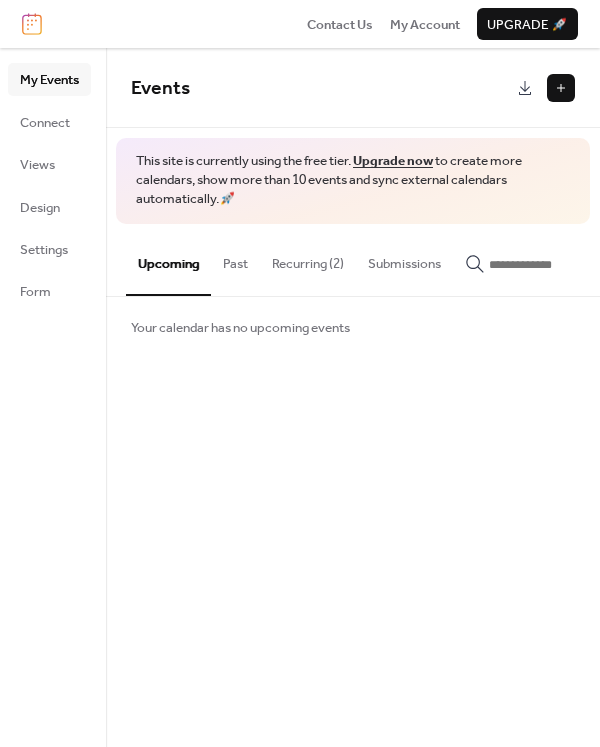 click on "Recurring  (2)" at bounding box center [308, 259] 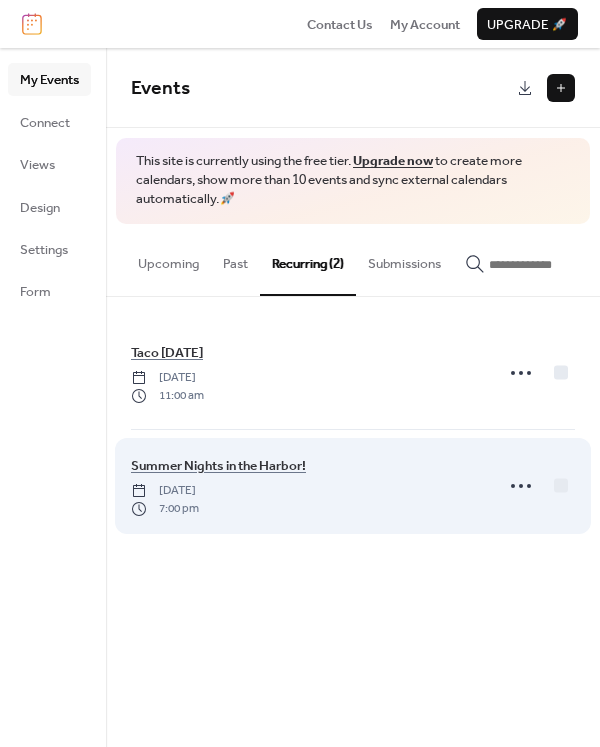 click on "Summer Nights in the Harbor! [DATE] 7:00 pm" at bounding box center [306, 486] 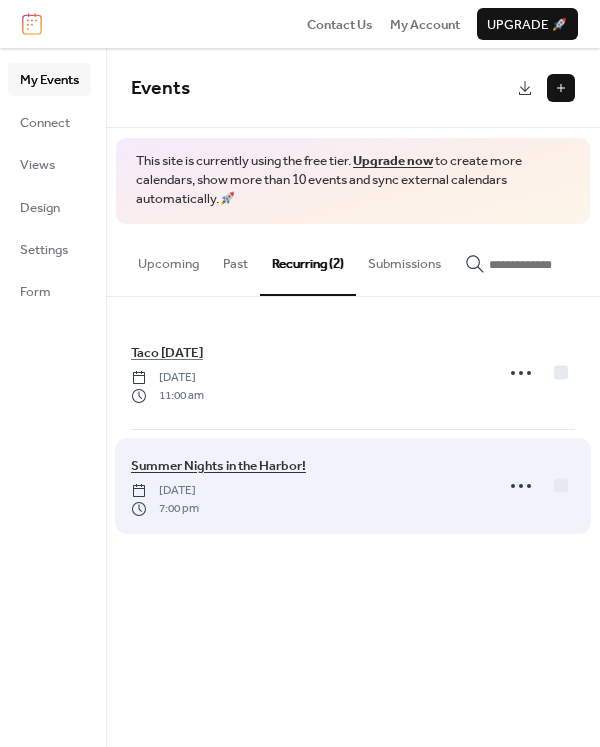 click on "Summer Nights in the Harbor!" at bounding box center (218, 466) 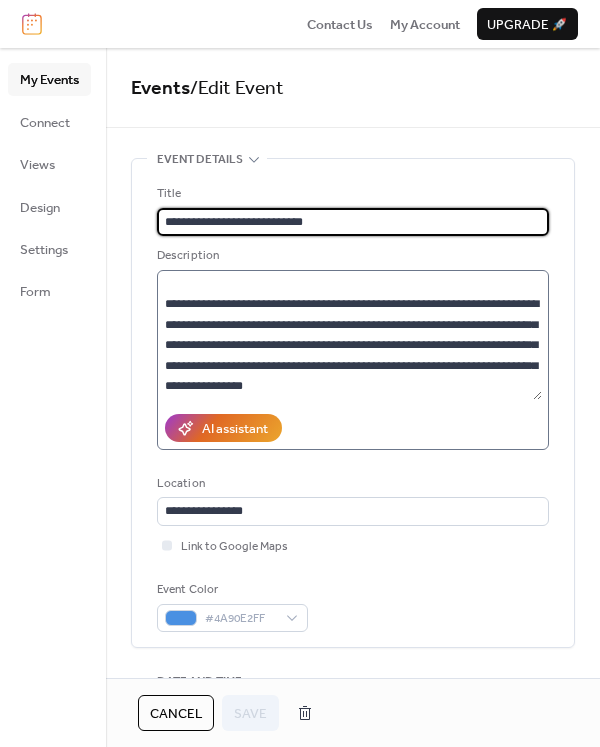 scroll, scrollTop: 0, scrollLeft: 0, axis: both 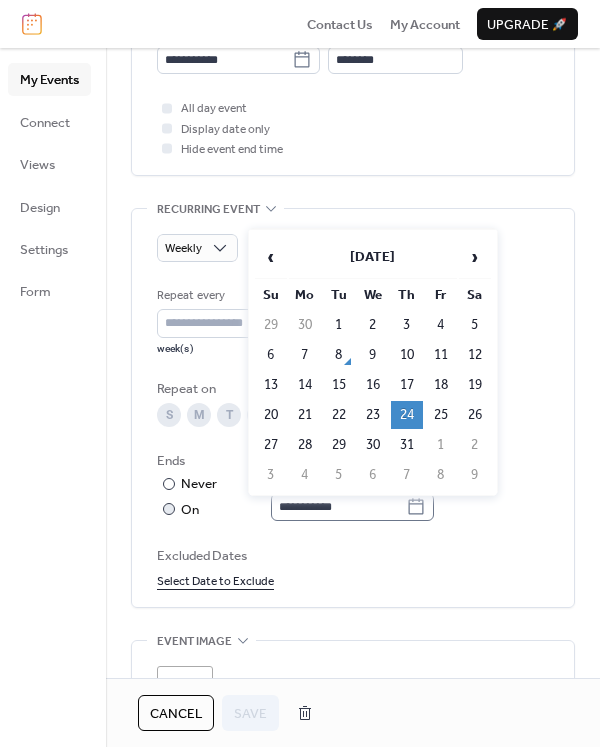 click 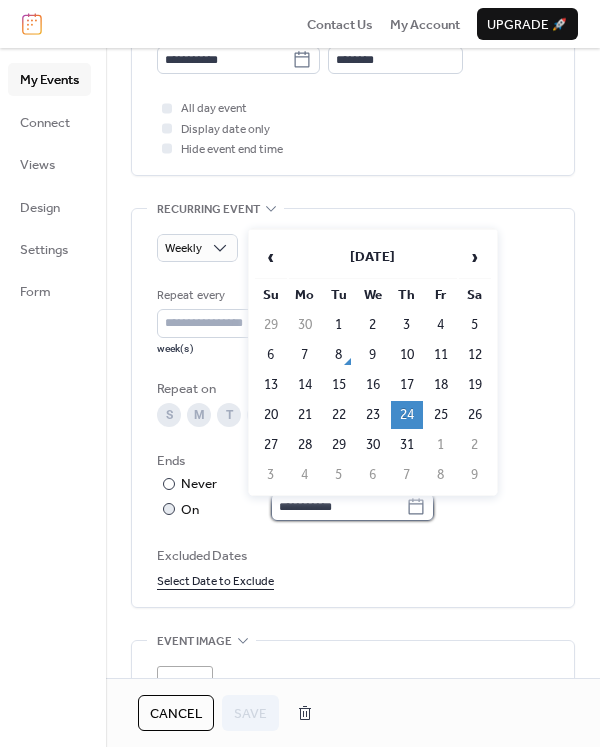 click on "**********" at bounding box center (338, 507) 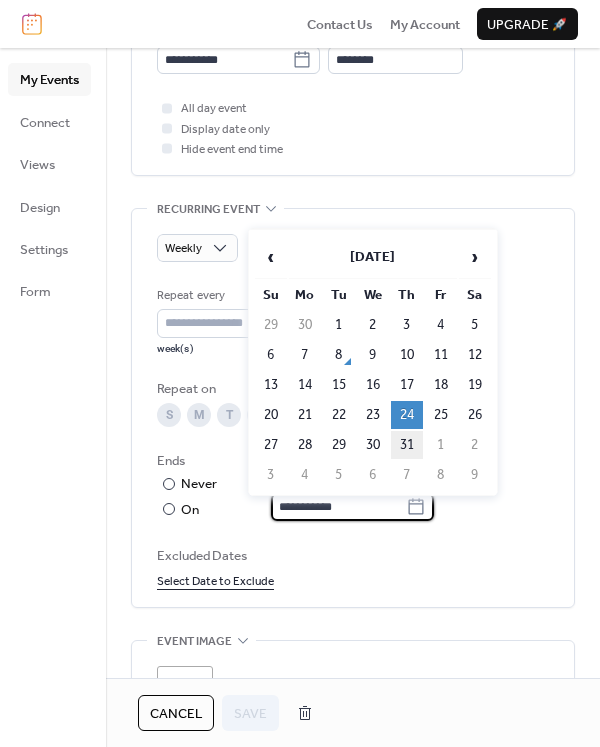 click on "31" at bounding box center [407, 445] 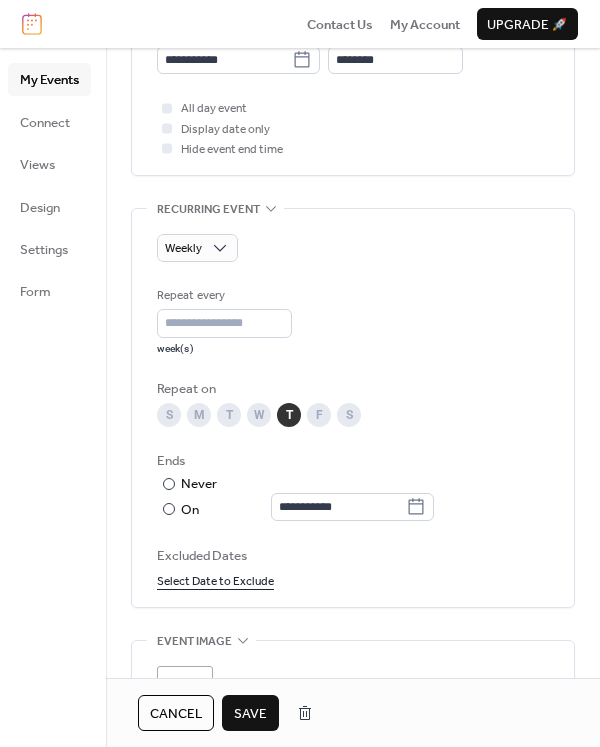 click on "Save" at bounding box center [250, 714] 